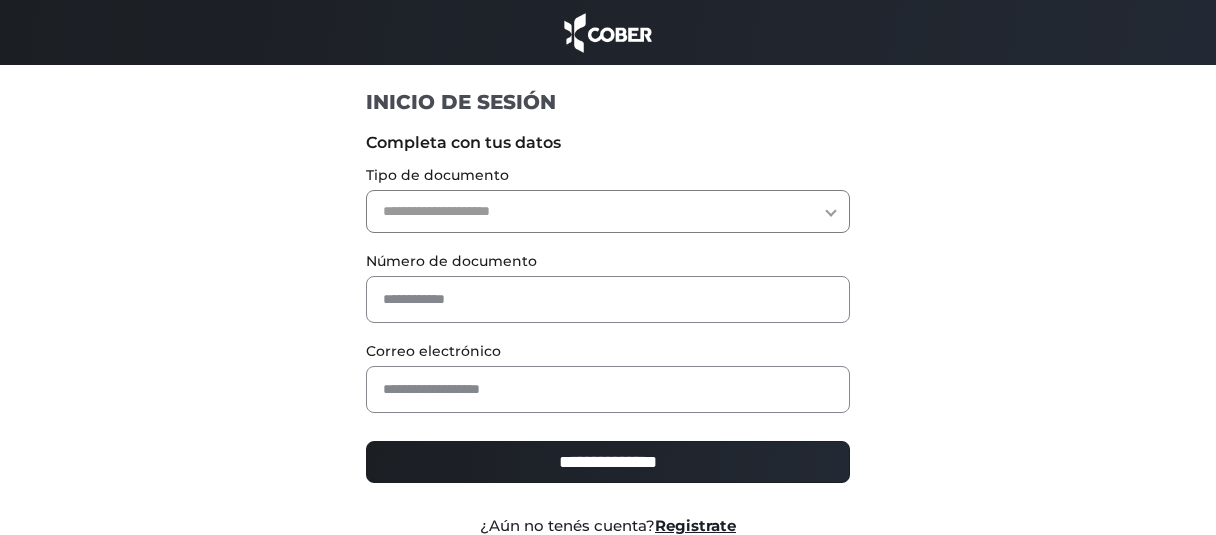 scroll, scrollTop: 0, scrollLeft: 0, axis: both 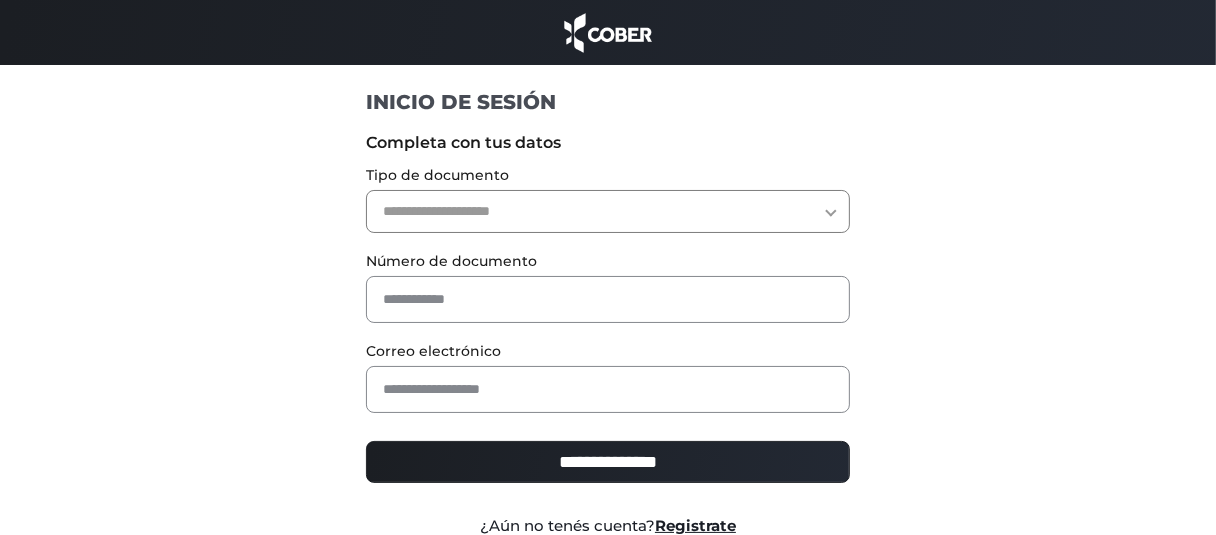 select on "***" 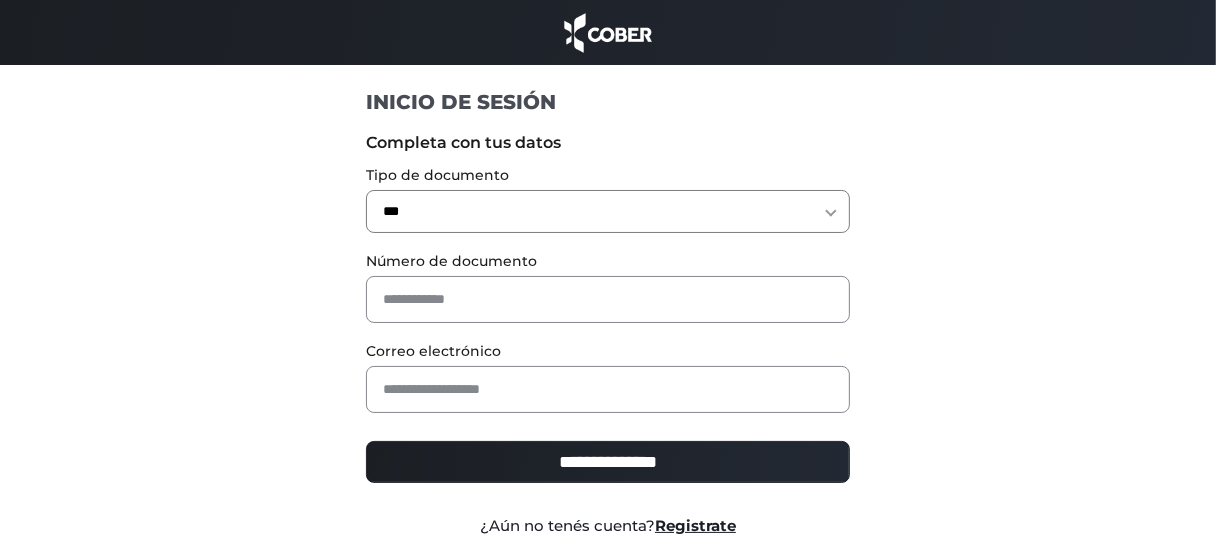 click on "**********" at bounding box center [607, 211] 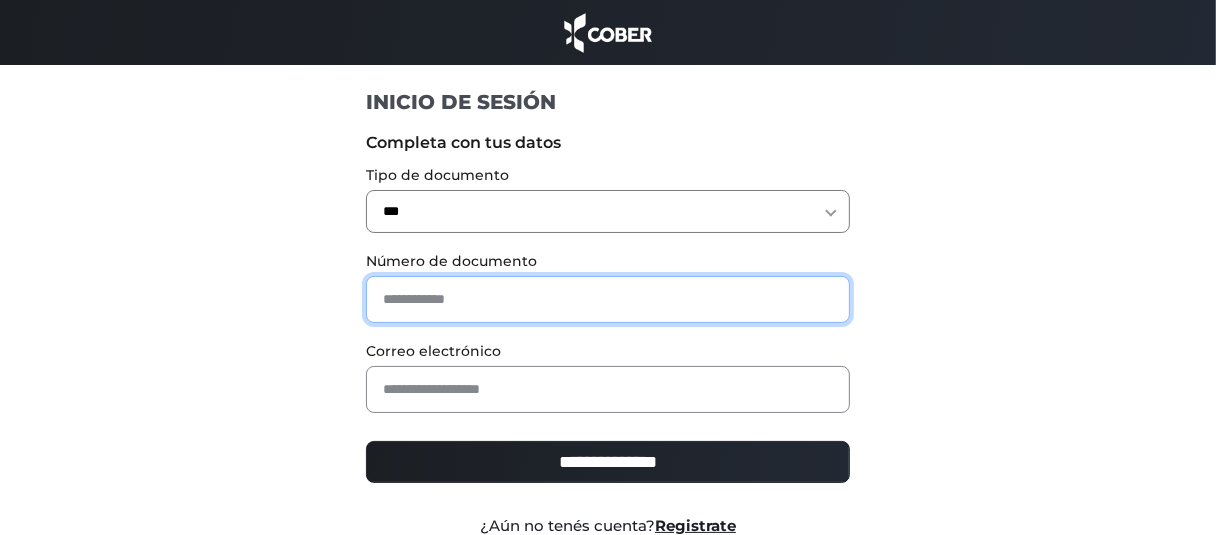 click at bounding box center [607, 299] 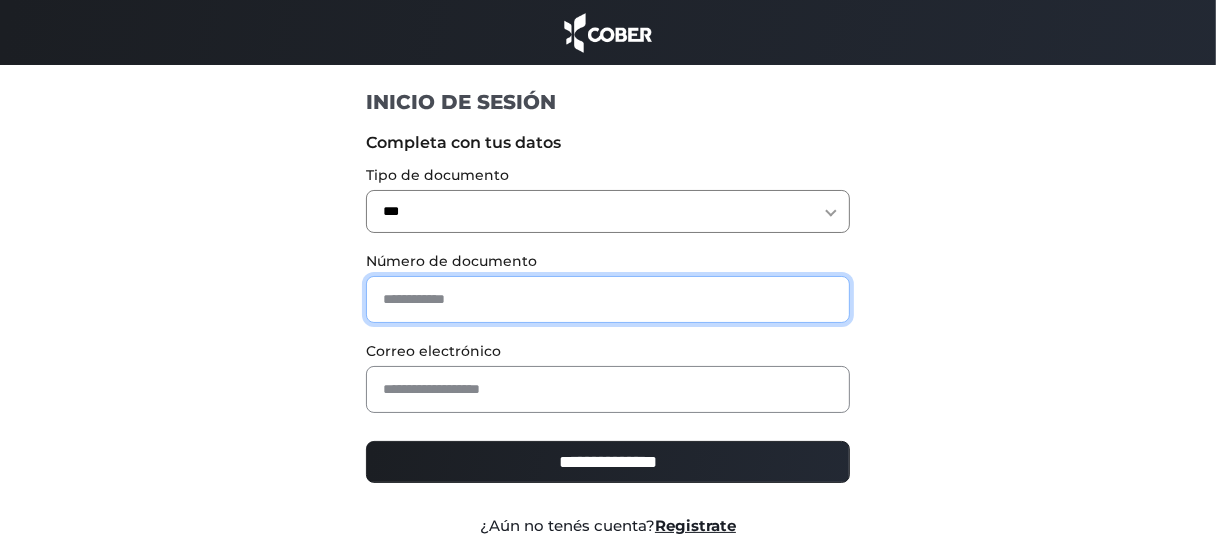 paste on "********" 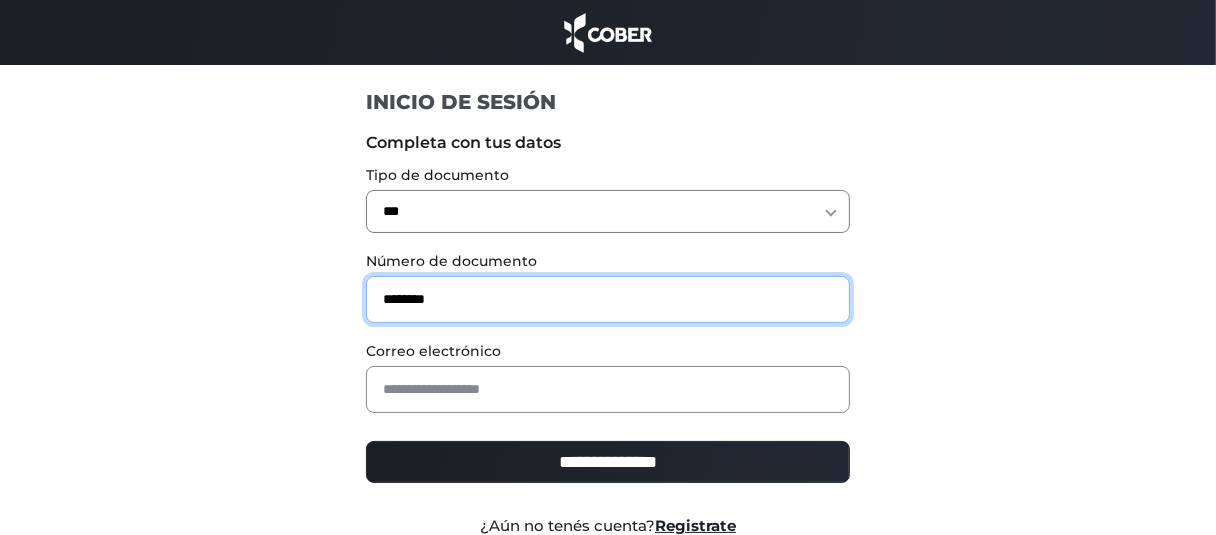 type on "********" 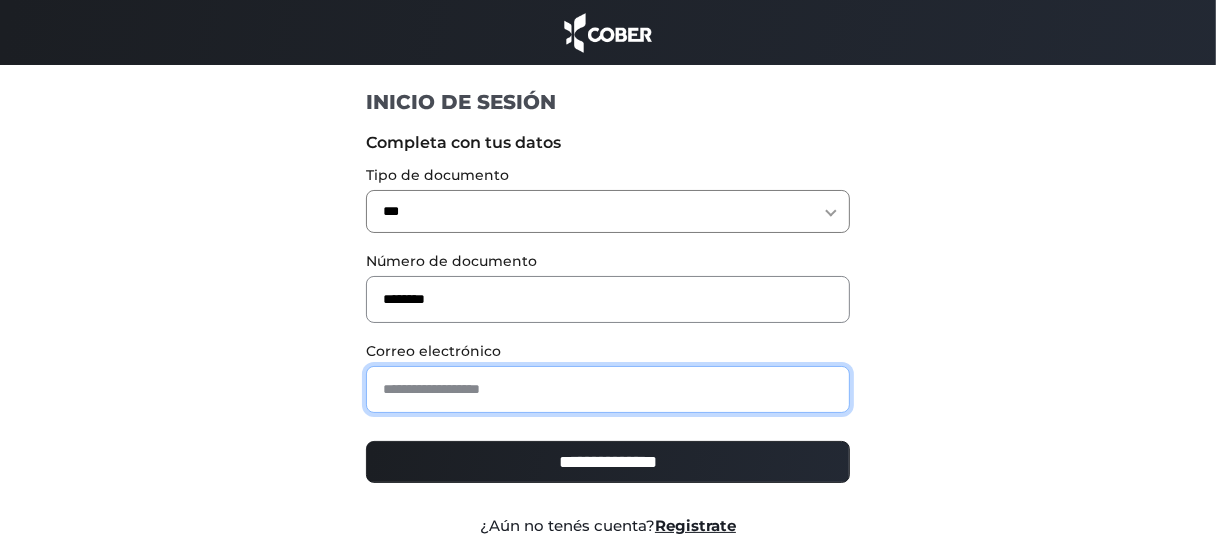 click at bounding box center (607, 389) 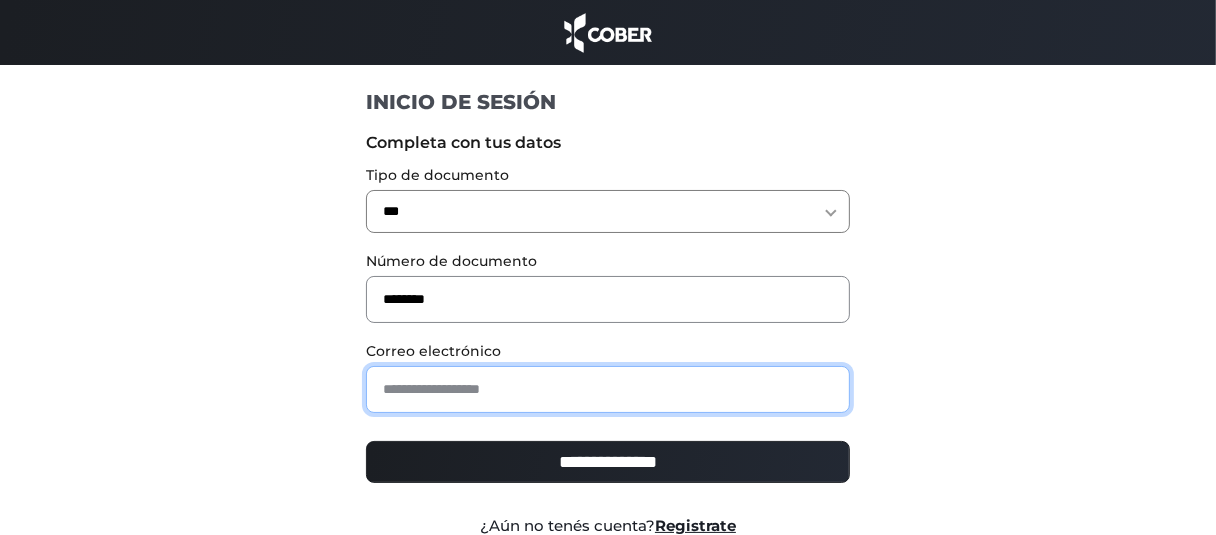 paste on "**********" 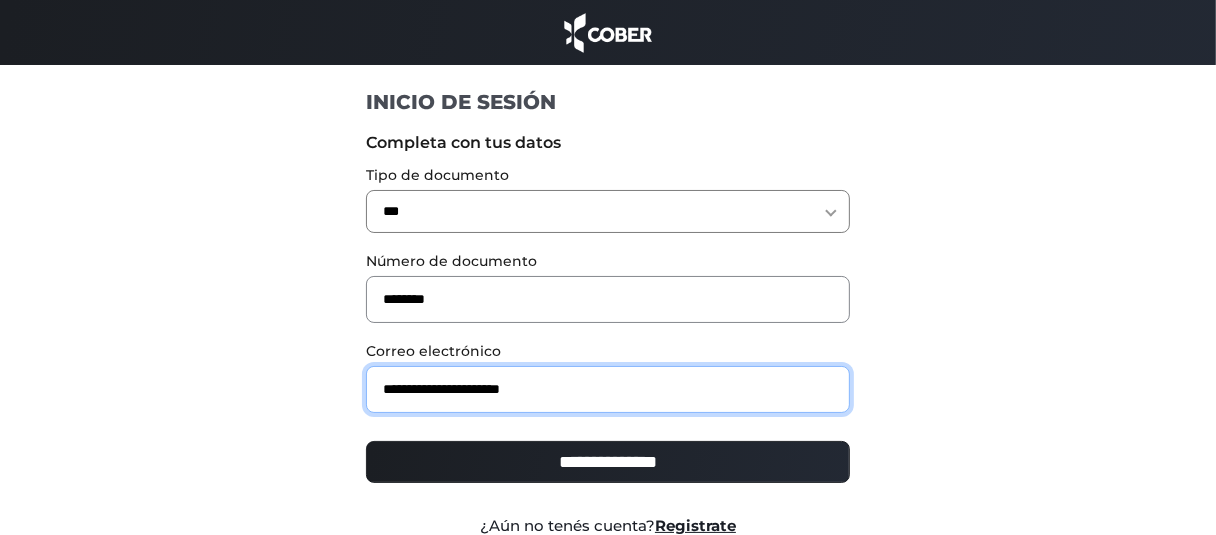 type on "**********" 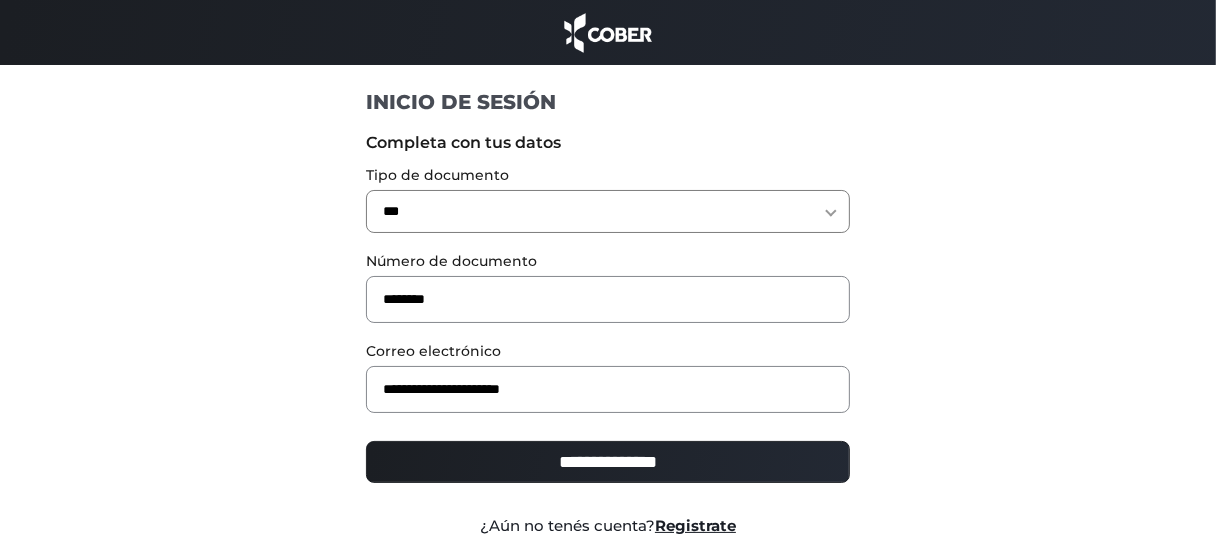 click on "**********" at bounding box center (607, 462) 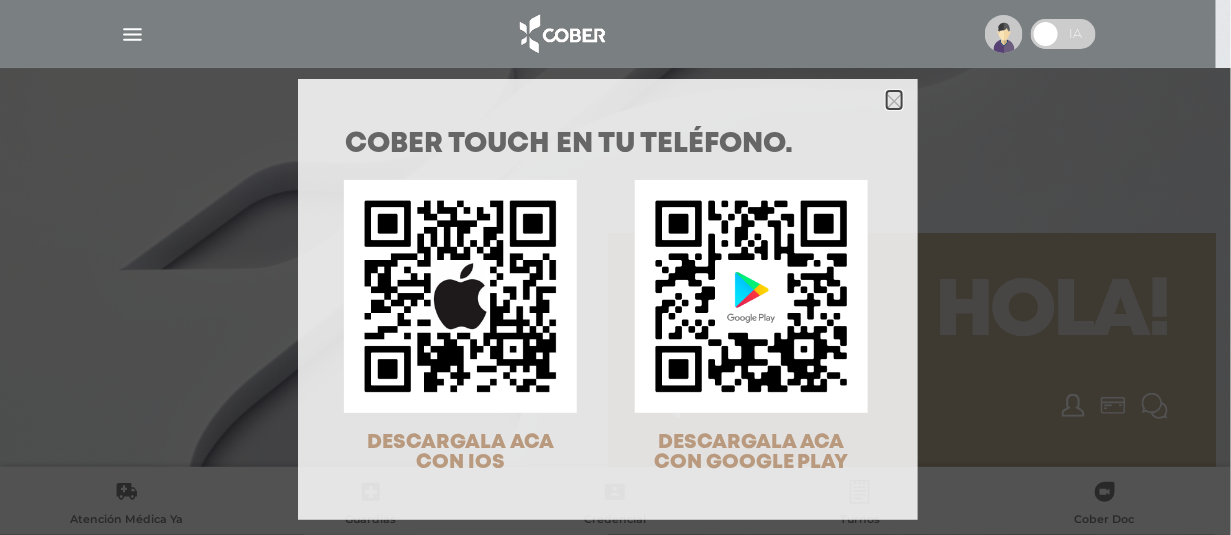 click at bounding box center [894, 101] 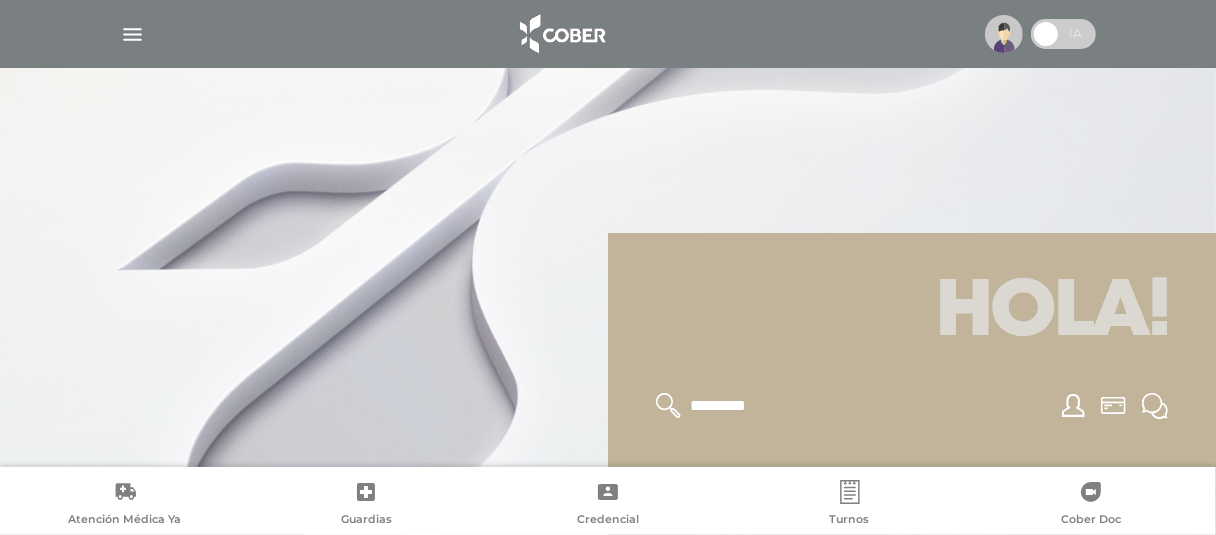 click at bounding box center [132, 34] 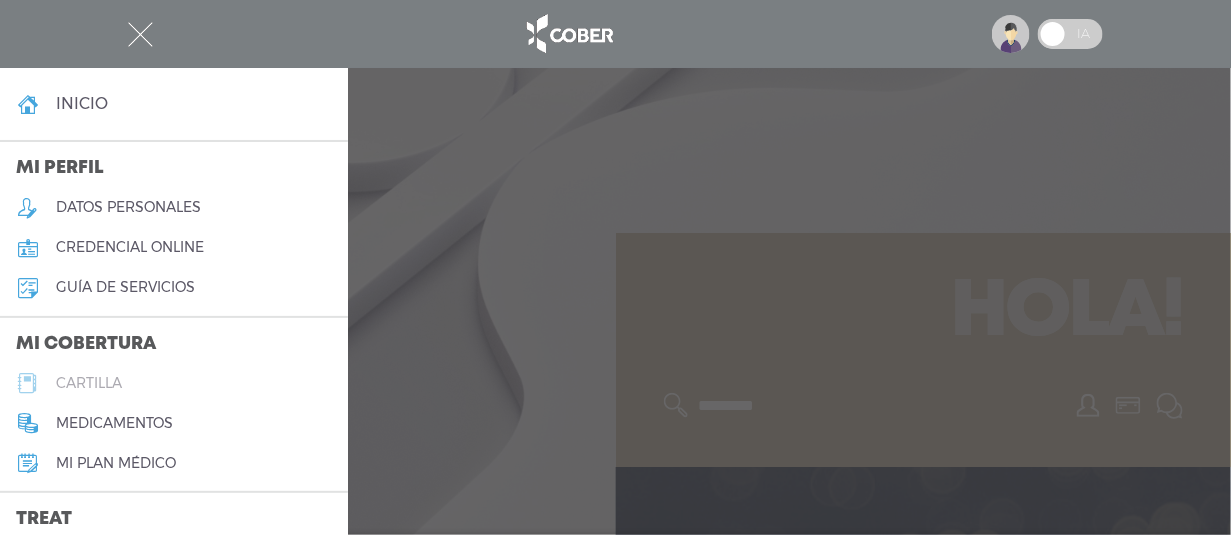 click on "cartilla" at bounding box center [89, 383] 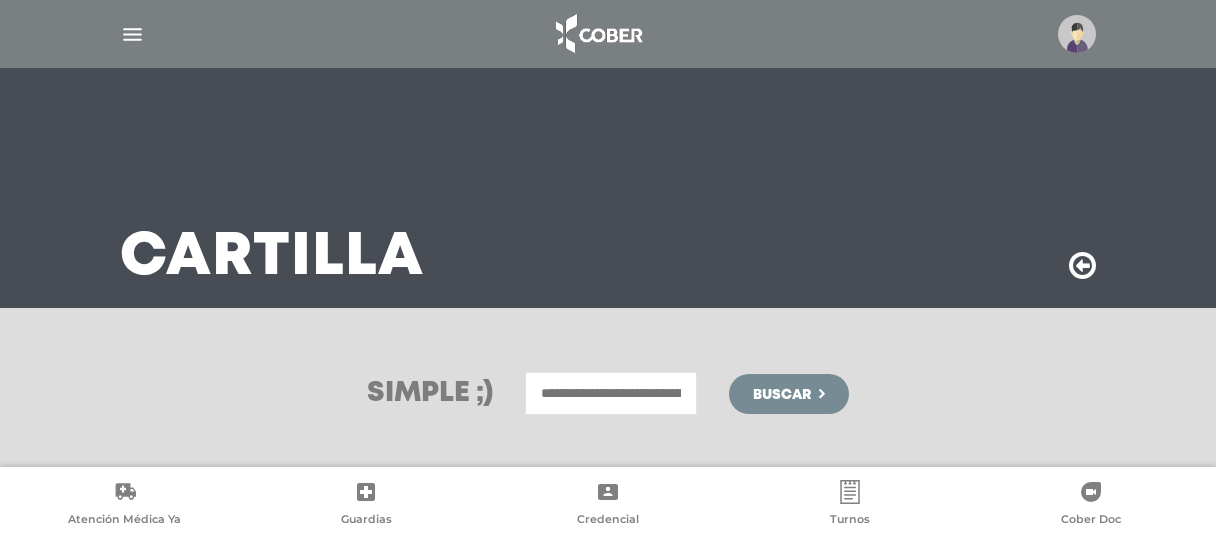 scroll, scrollTop: 0, scrollLeft: 0, axis: both 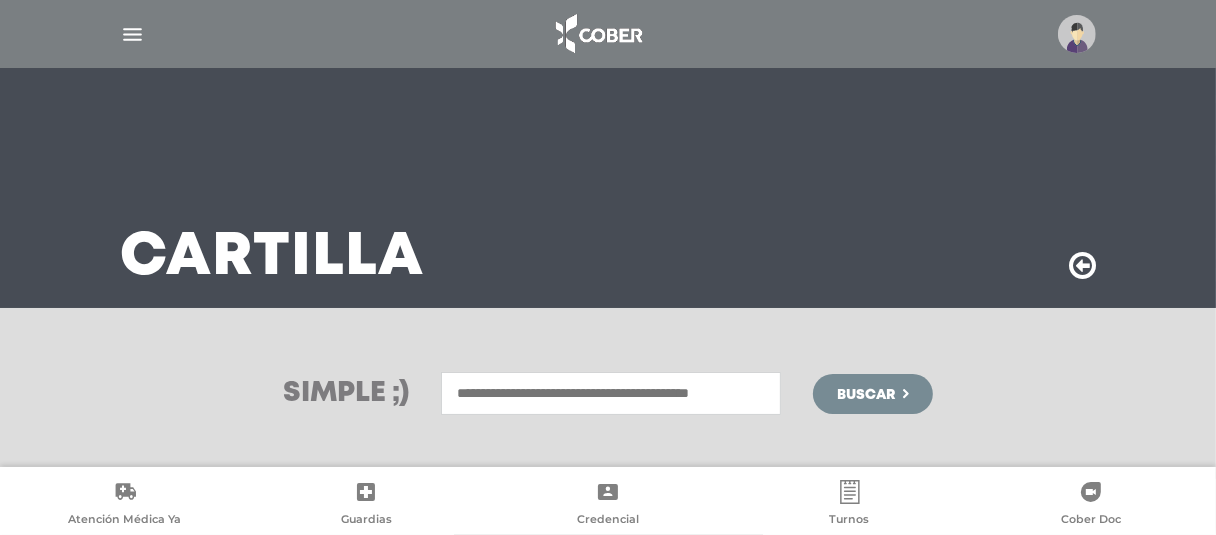 click at bounding box center [611, 393] 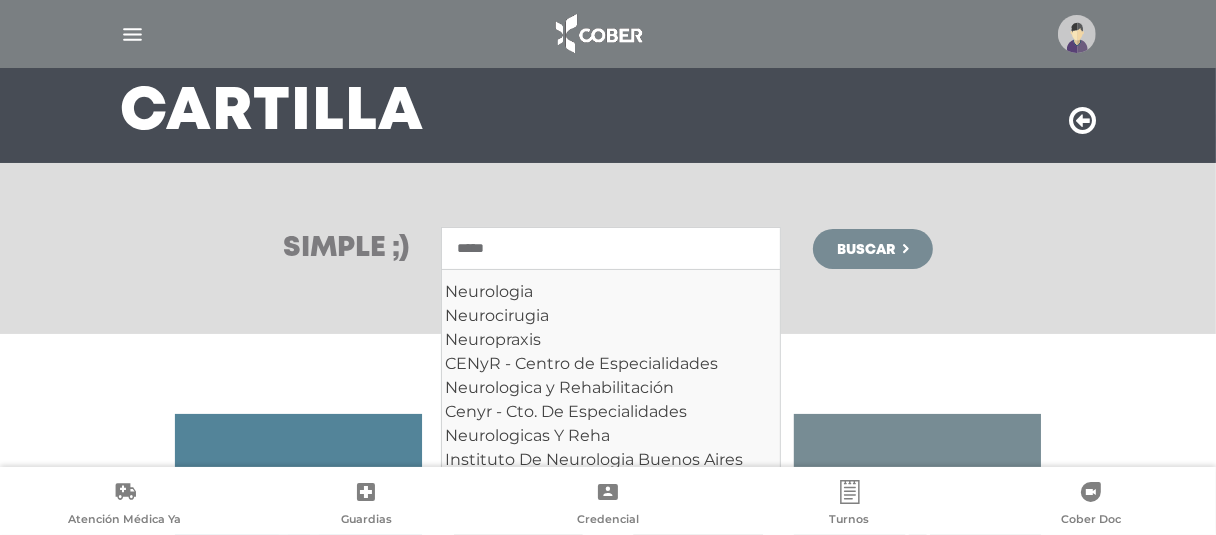 scroll, scrollTop: 200, scrollLeft: 0, axis: vertical 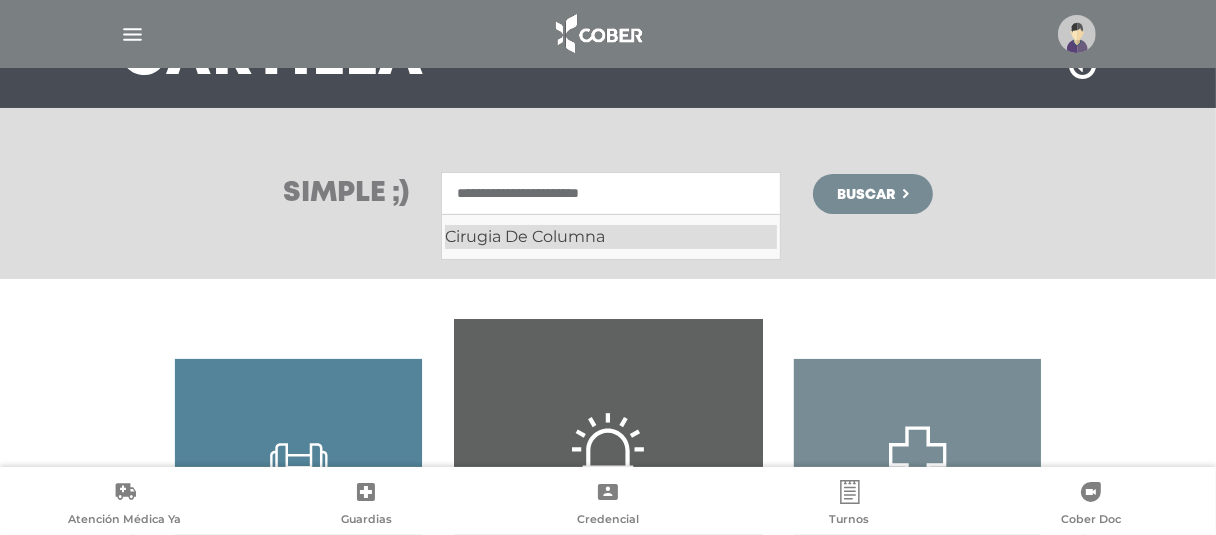 click on "Cirugia De Columna" at bounding box center [611, 237] 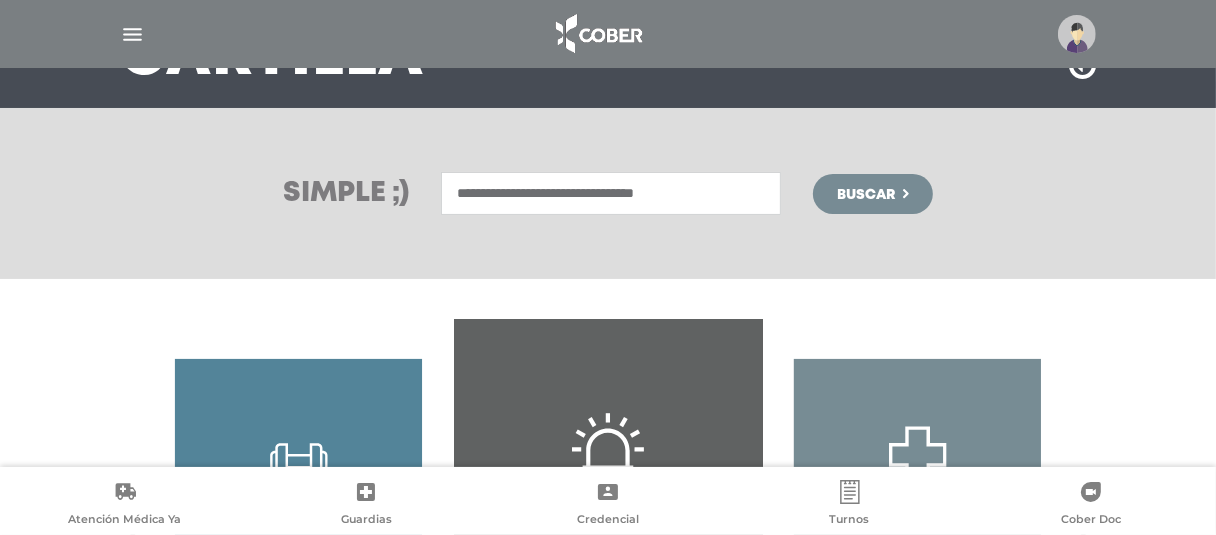 type on "**********" 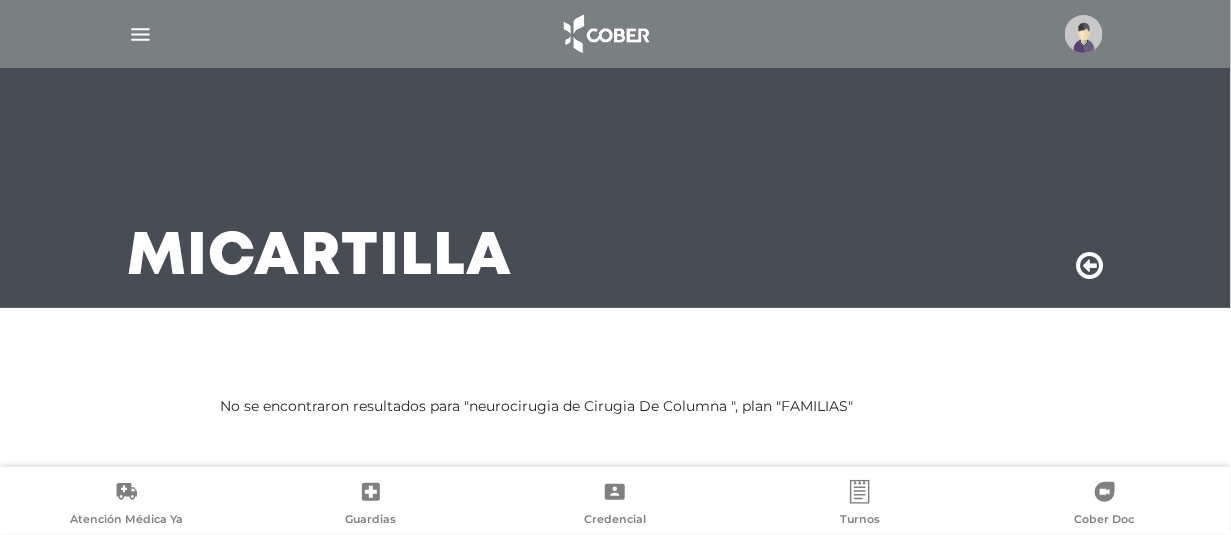 click at bounding box center (616, 34) 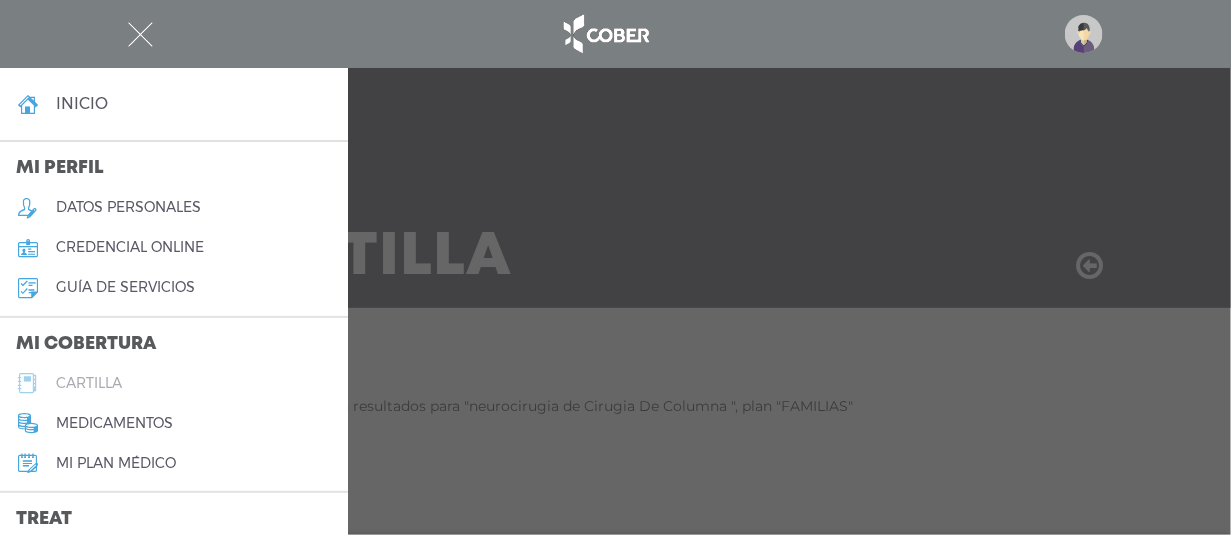 click on "cartilla" at bounding box center [89, 383] 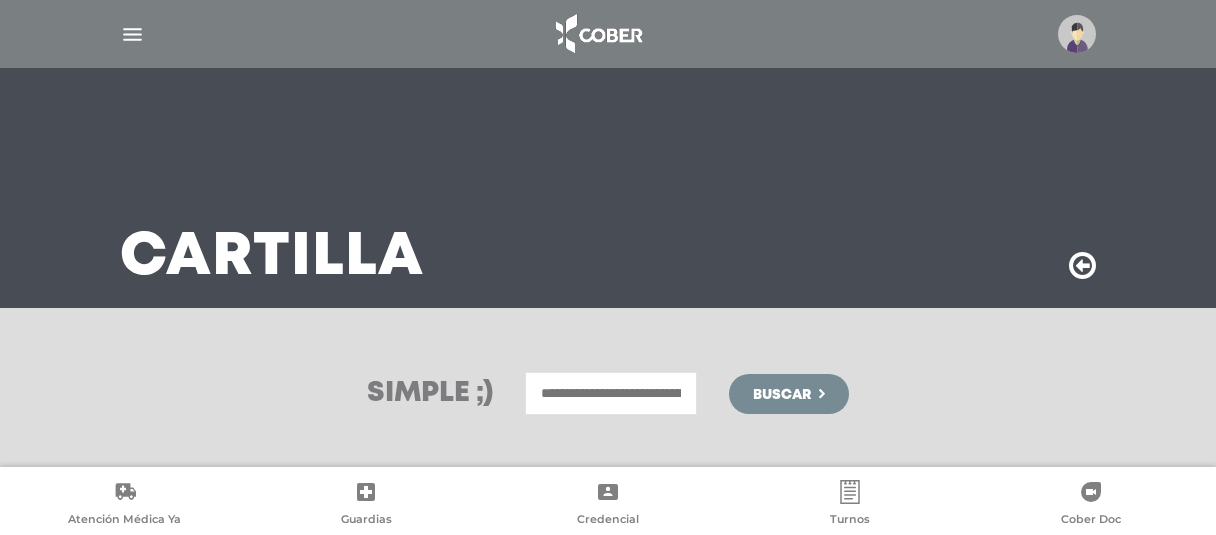 scroll, scrollTop: 0, scrollLeft: 0, axis: both 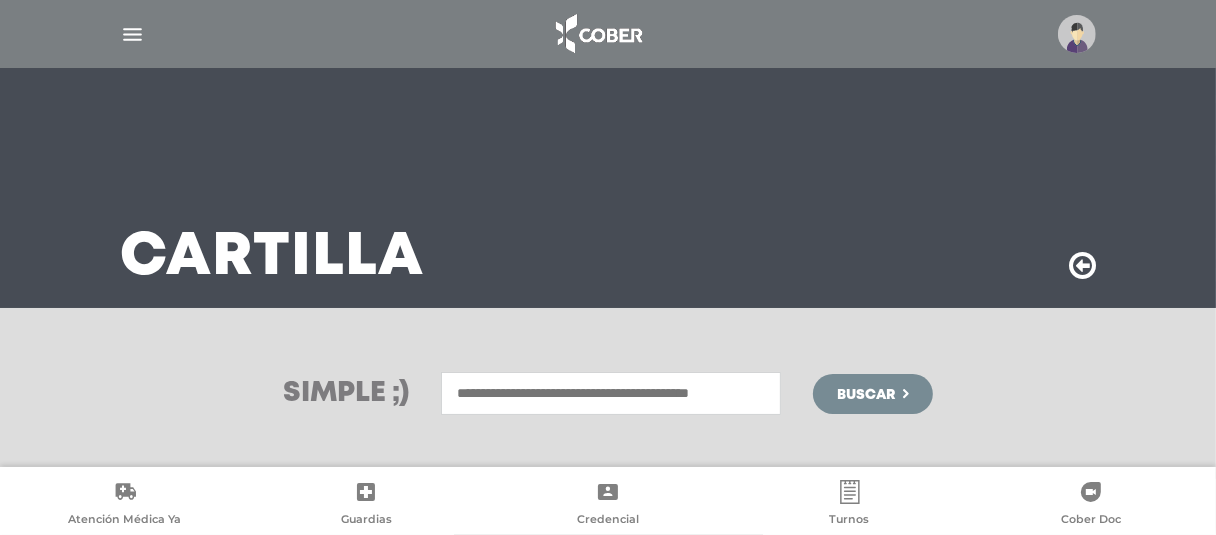 click at bounding box center (611, 393) 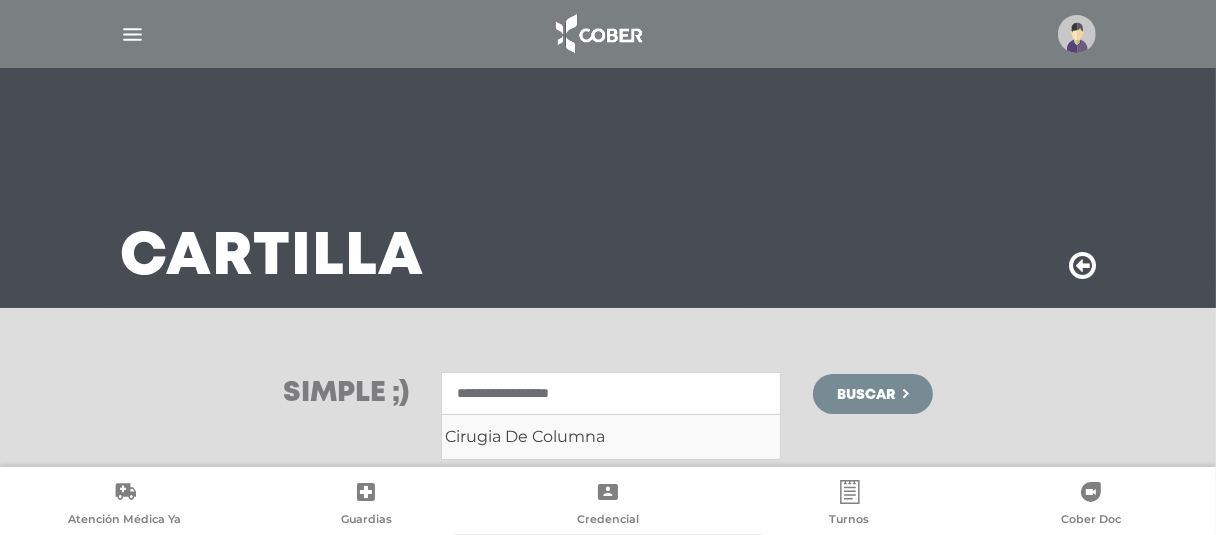 type on "**********" 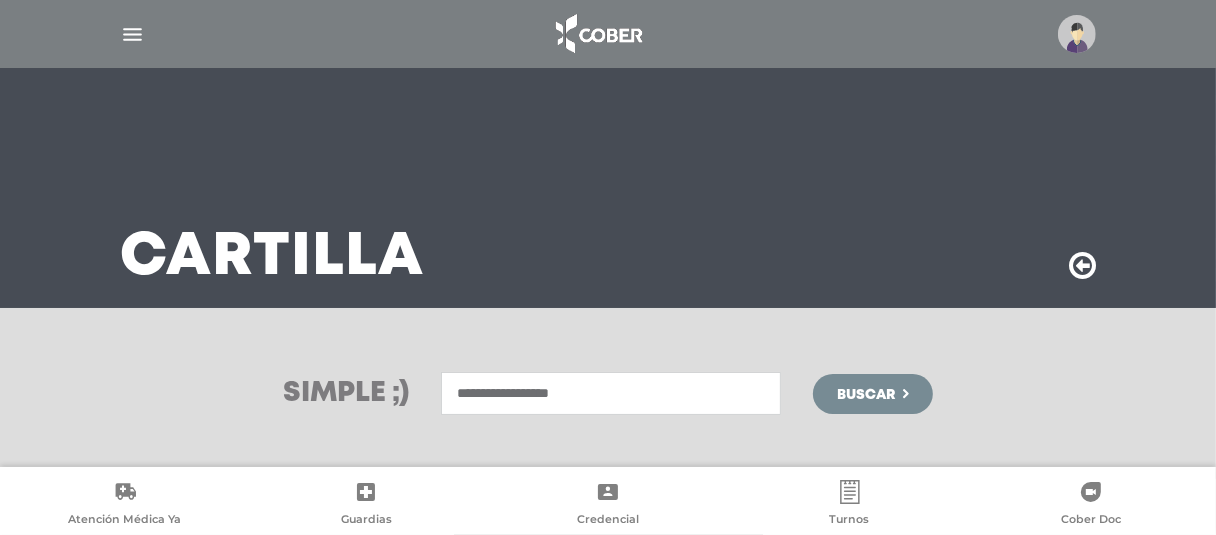 click on "Buscar" at bounding box center [866, 395] 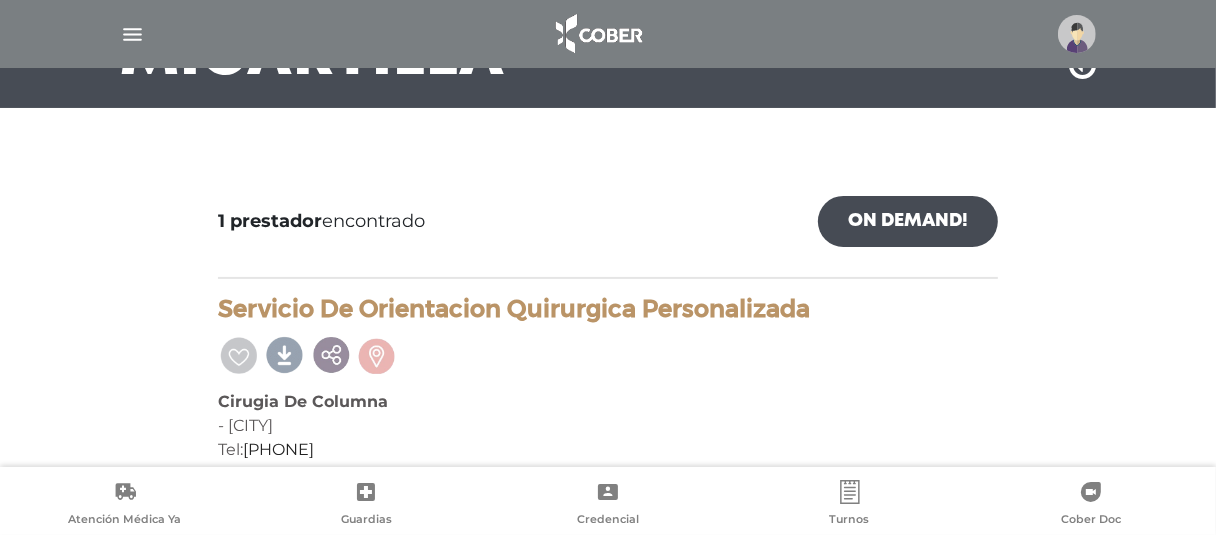 scroll, scrollTop: 227, scrollLeft: 0, axis: vertical 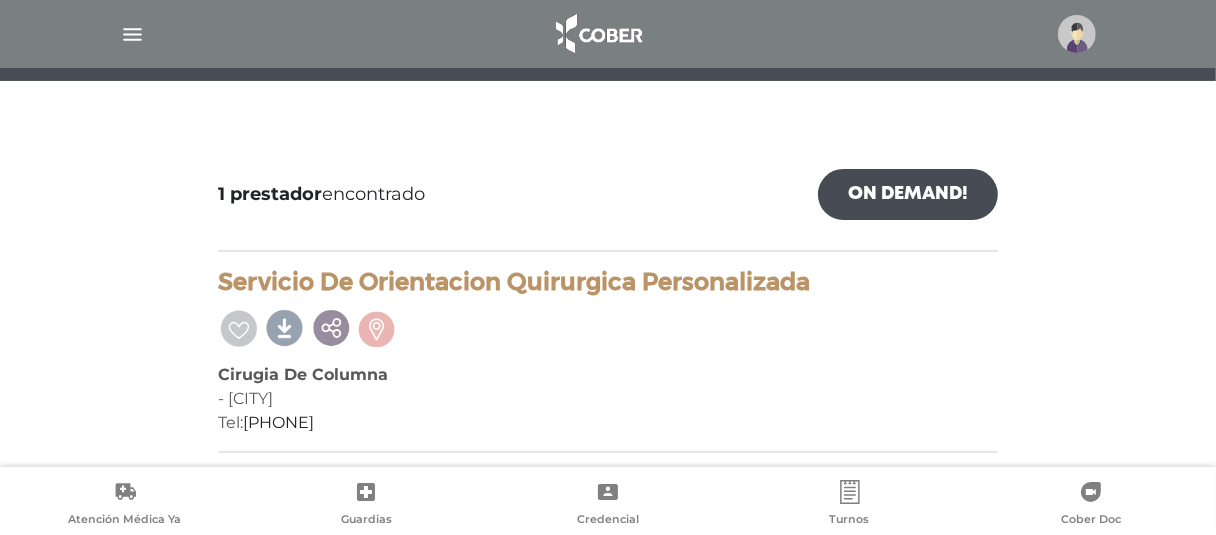 click at bounding box center [608, 34] 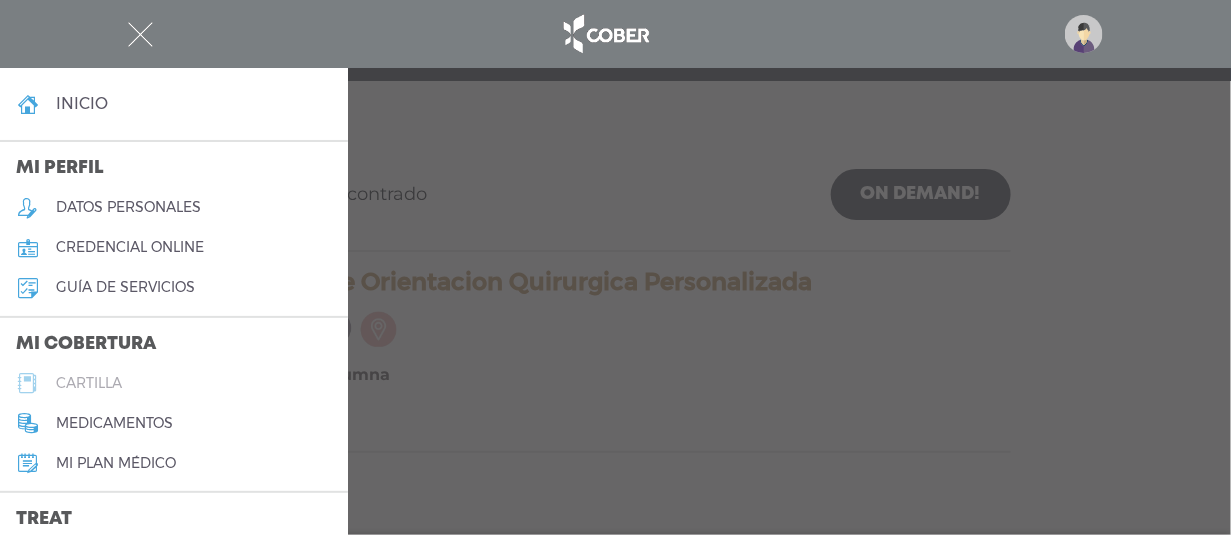 click on "cartilla" at bounding box center (89, 383) 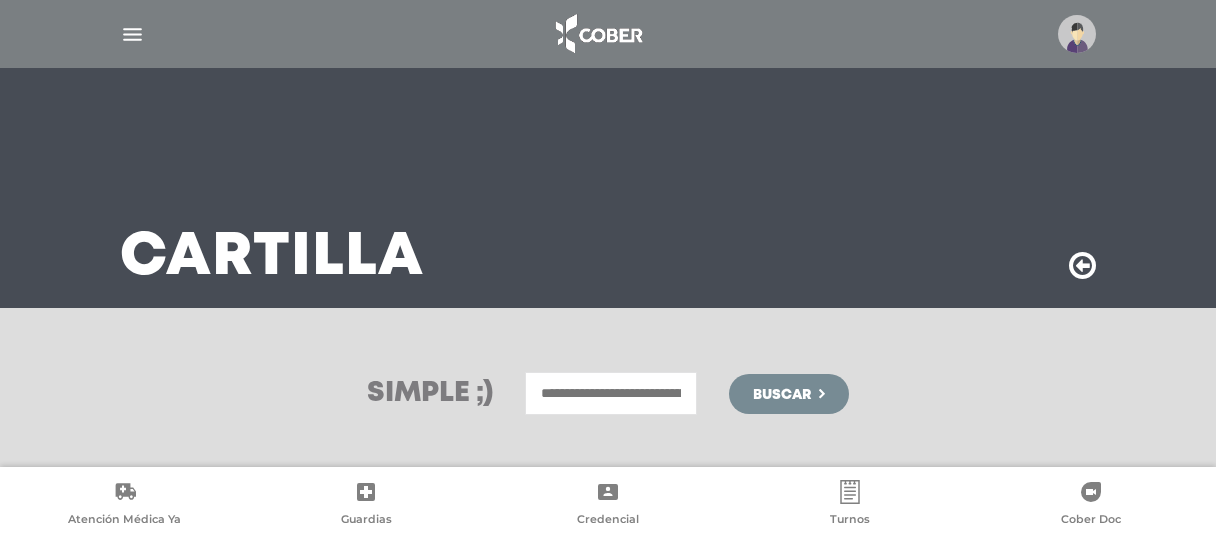 scroll, scrollTop: 0, scrollLeft: 0, axis: both 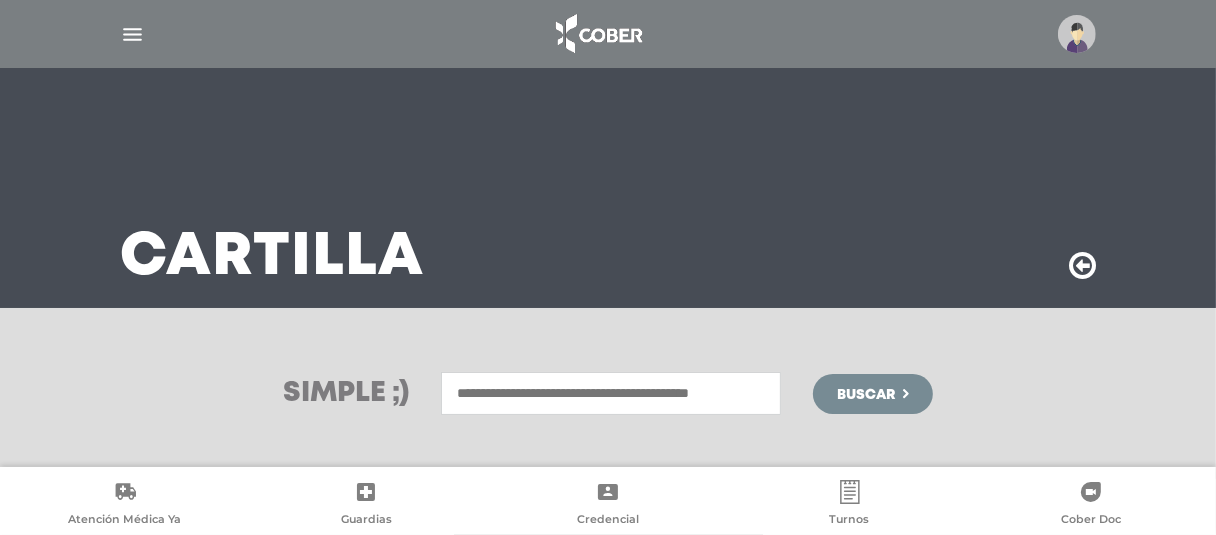 click at bounding box center [611, 393] 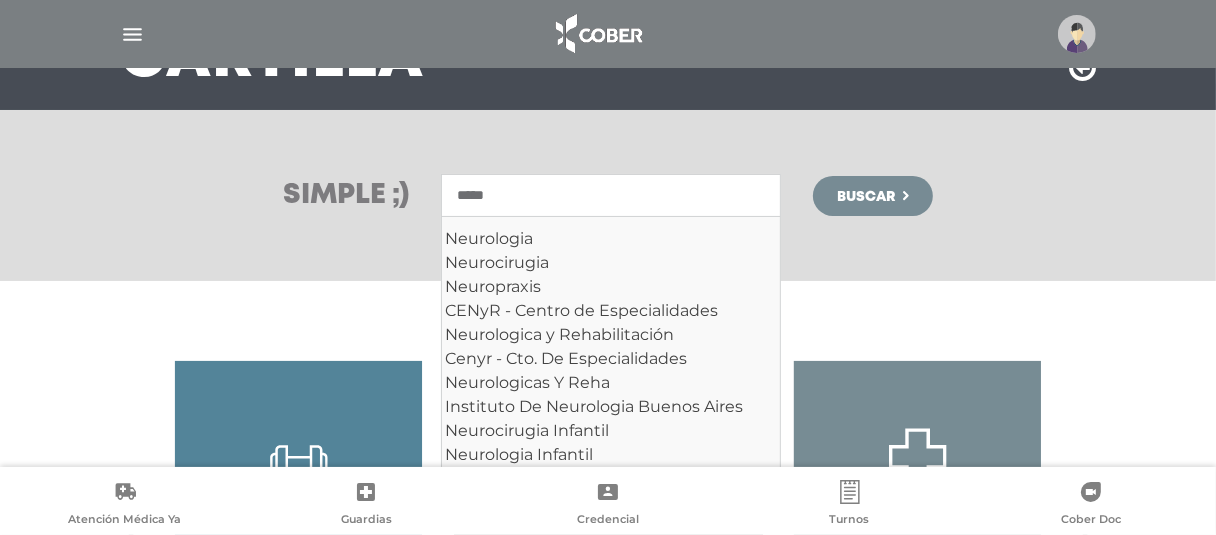 scroll, scrollTop: 200, scrollLeft: 0, axis: vertical 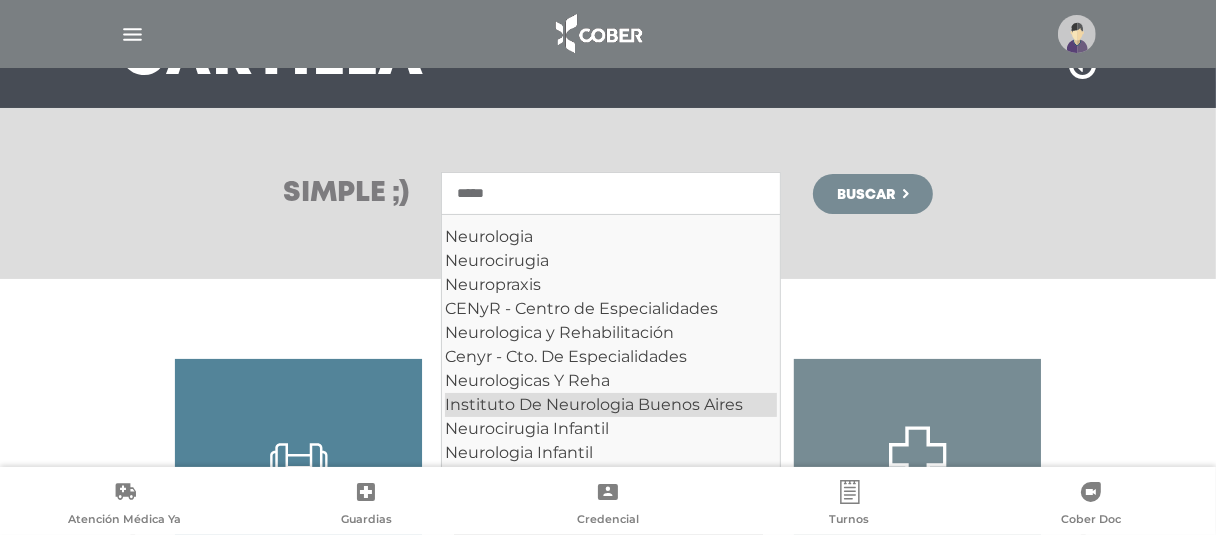 click on "Instituto De Neurologia Buenos Aires" at bounding box center [611, 405] 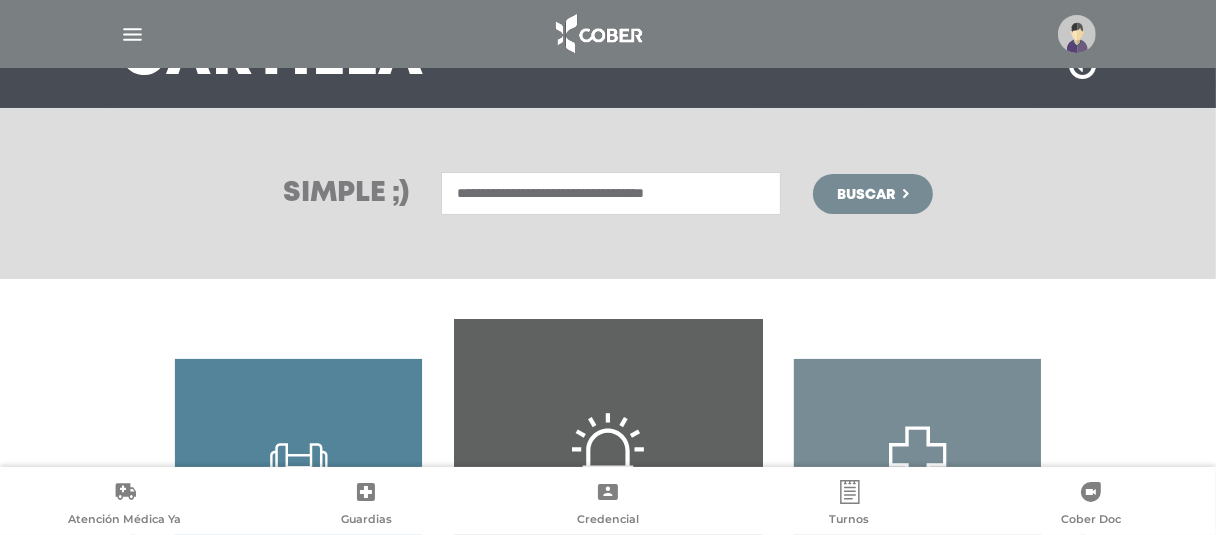 type on "**********" 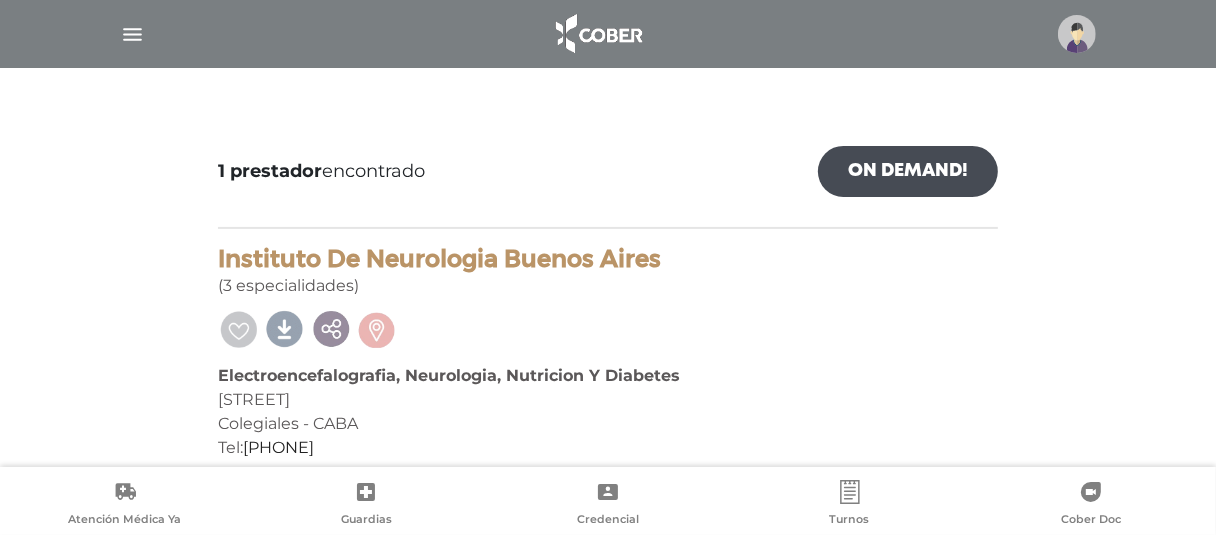 scroll, scrollTop: 276, scrollLeft: 0, axis: vertical 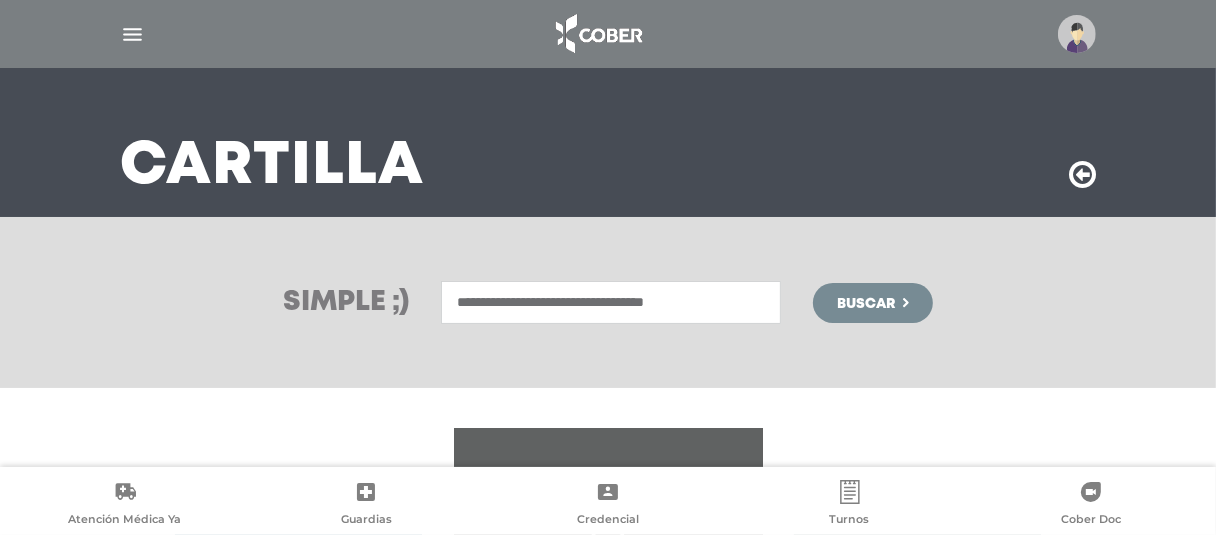 click on "**********" at bounding box center [611, 302] 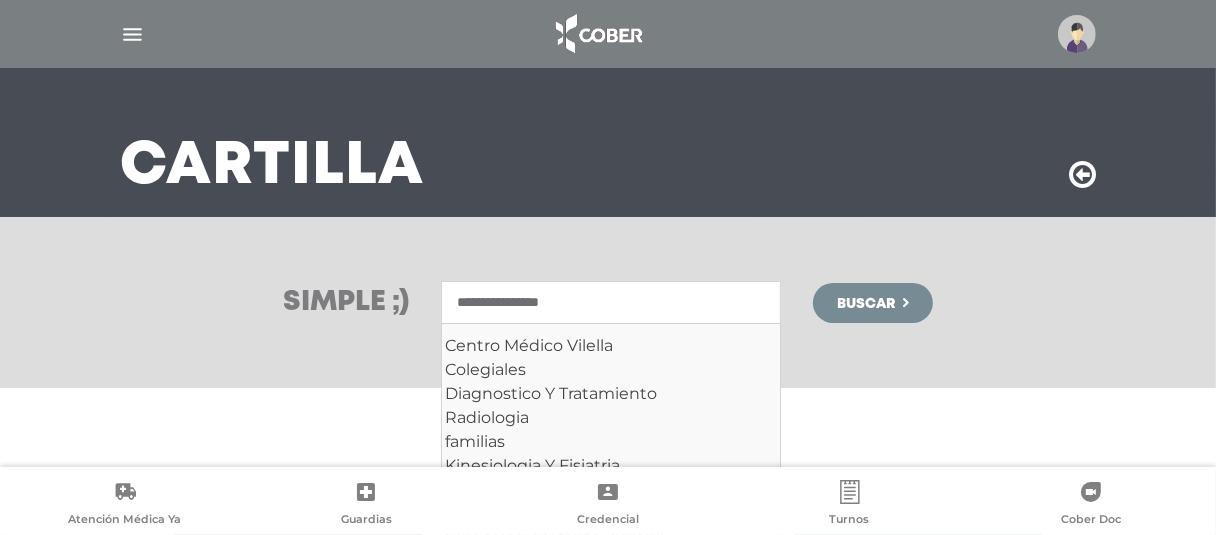 type on "**********" 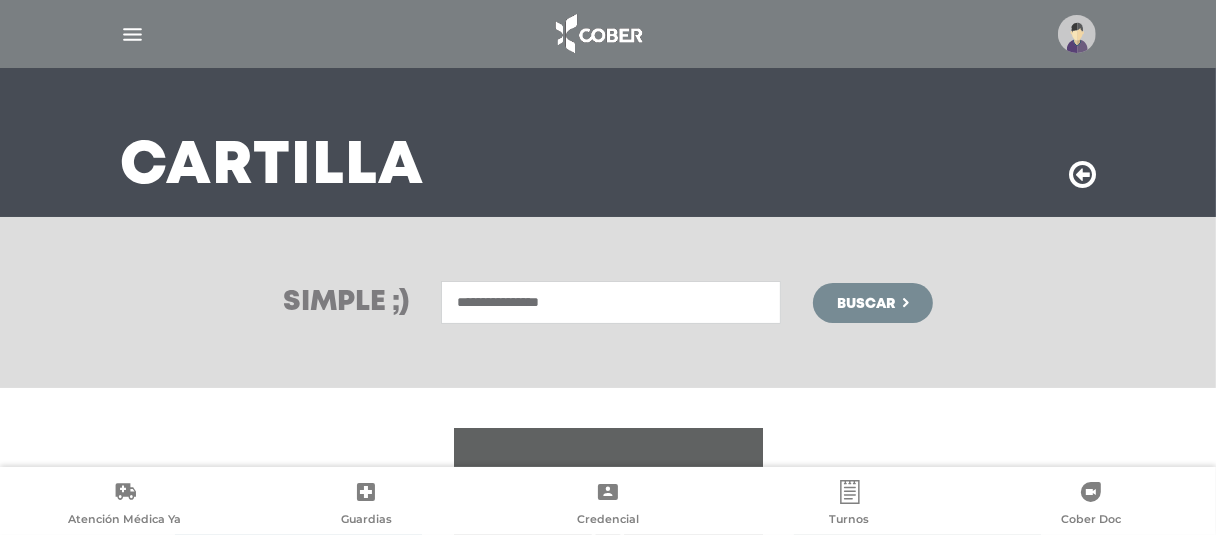 click on "Buscar" at bounding box center [866, 304] 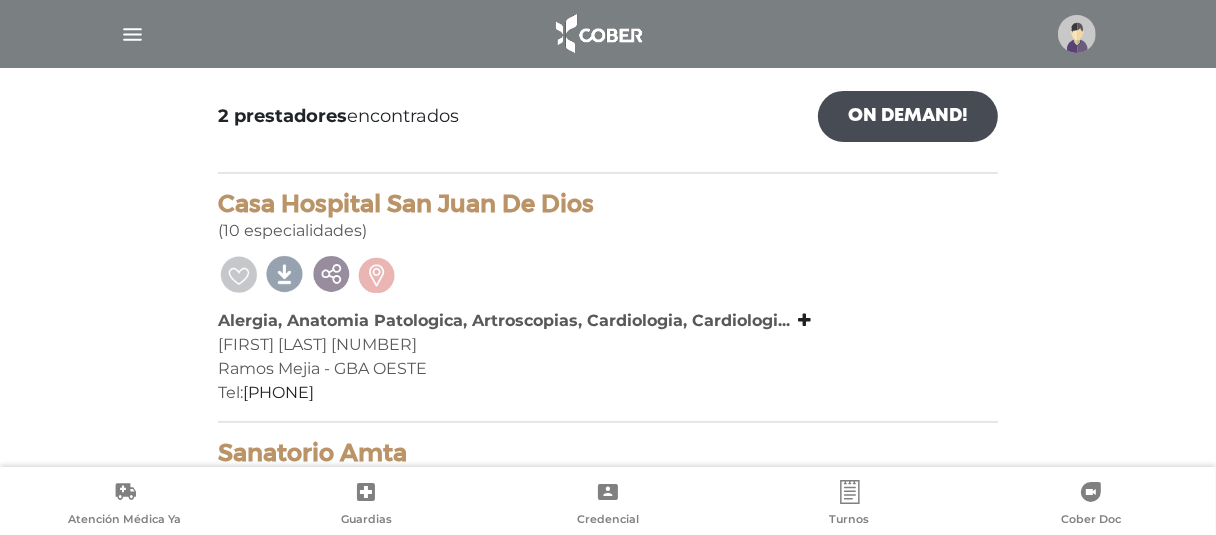 scroll, scrollTop: 300, scrollLeft: 0, axis: vertical 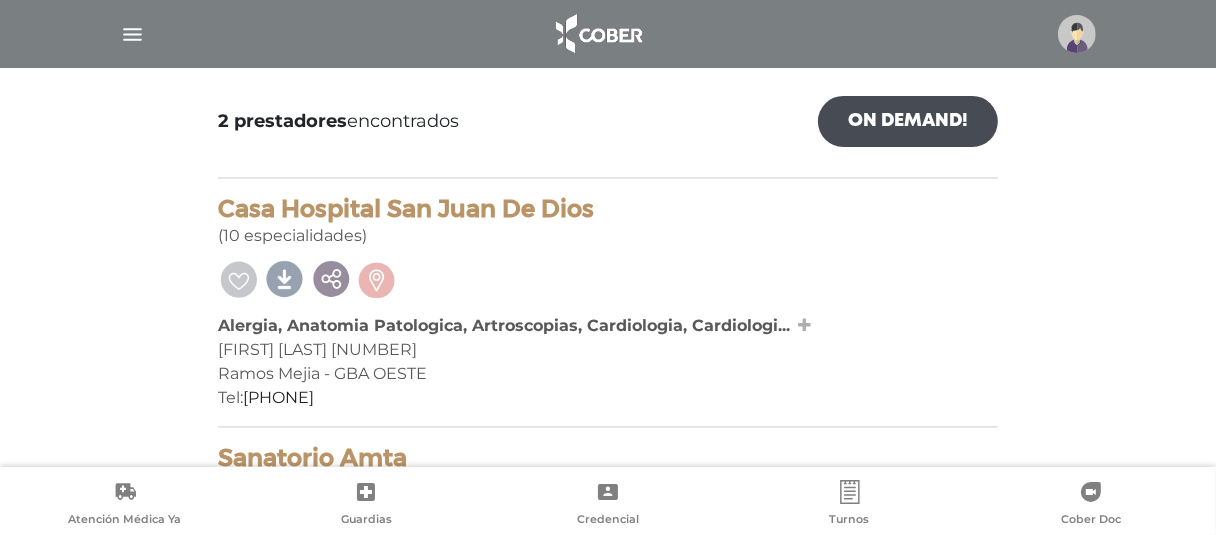click at bounding box center [804, 325] 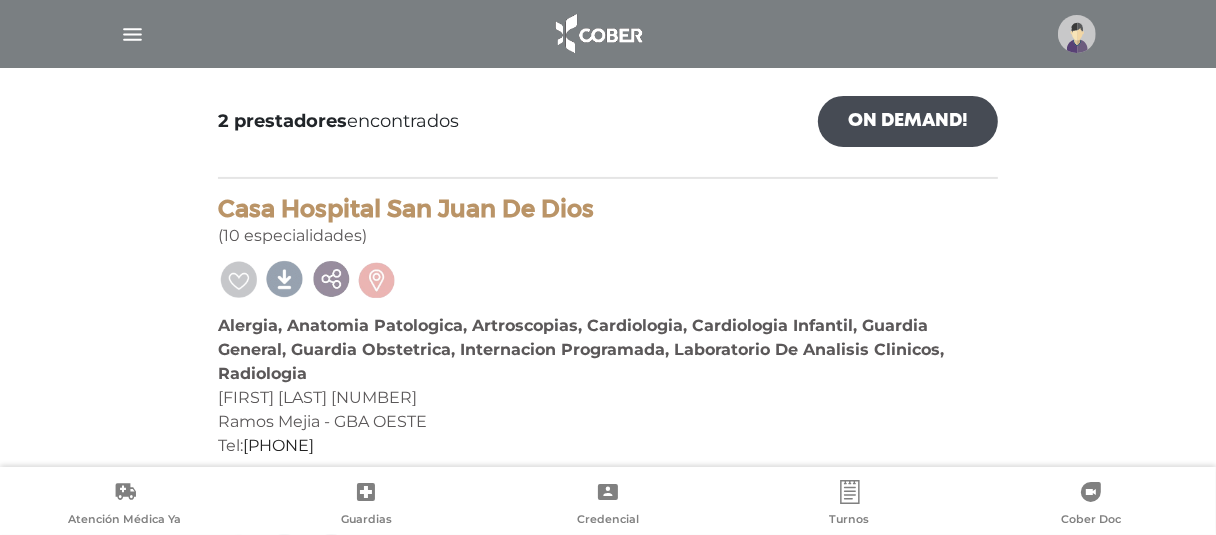 click at bounding box center [132, 34] 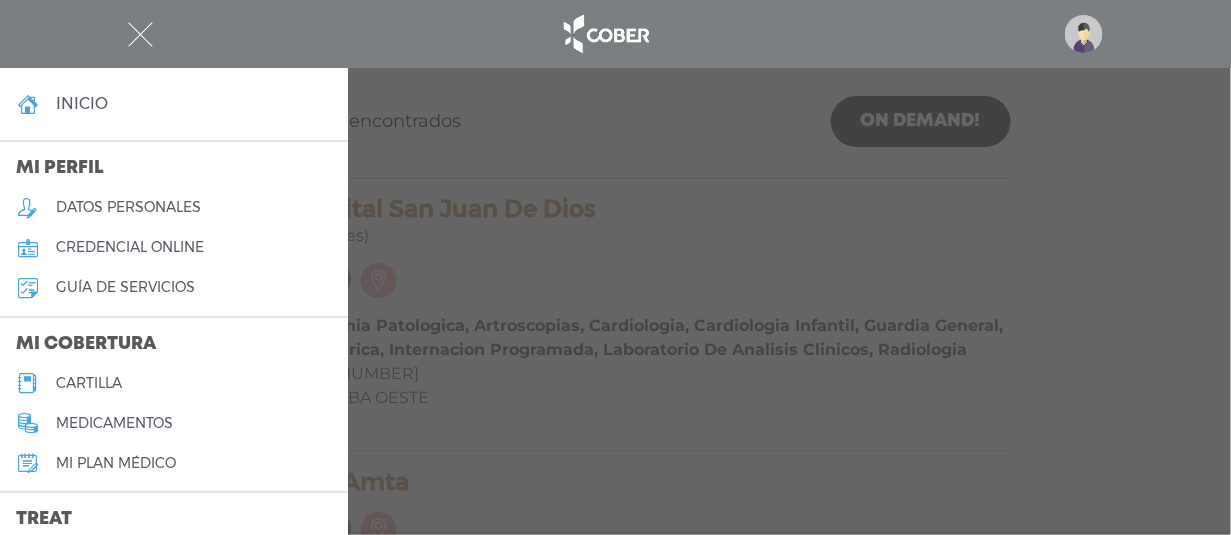click on "cartilla" at bounding box center (89, 383) 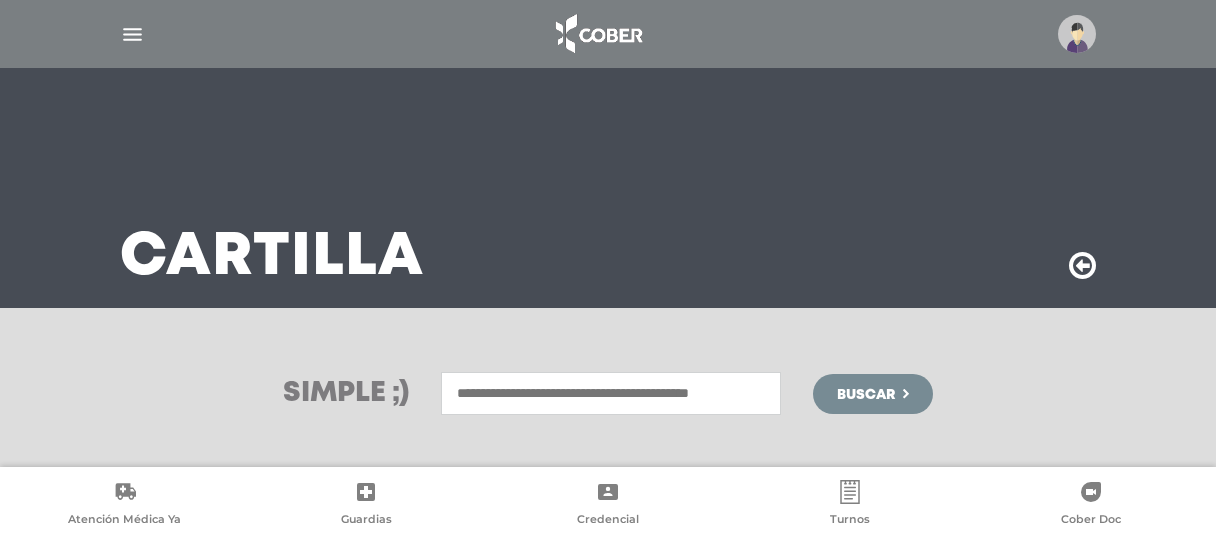 scroll, scrollTop: 0, scrollLeft: 0, axis: both 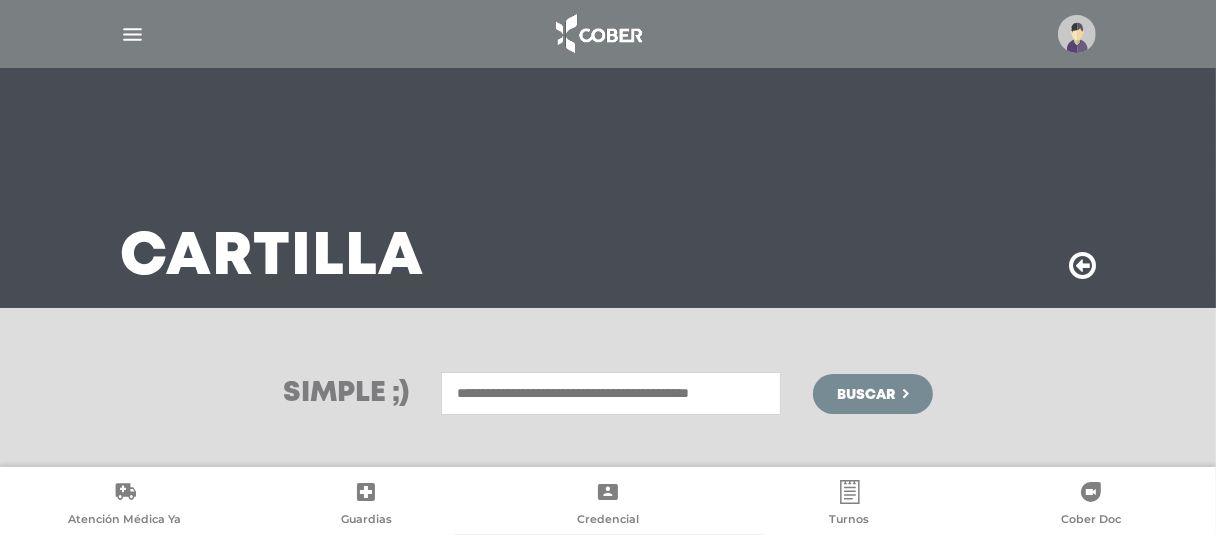 click at bounding box center (611, 393) 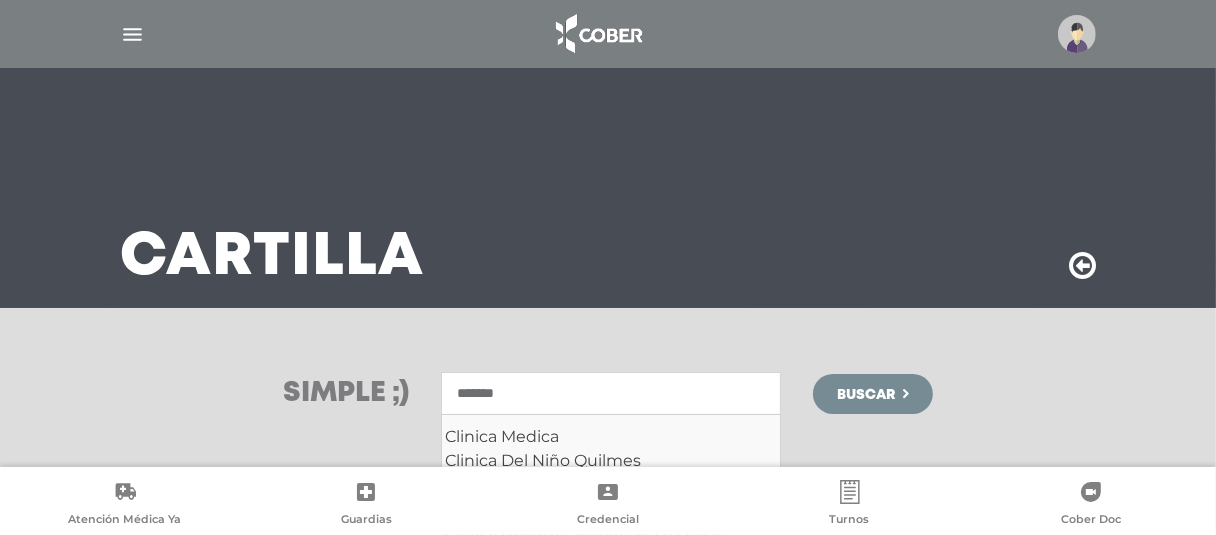 scroll, scrollTop: 100, scrollLeft: 0, axis: vertical 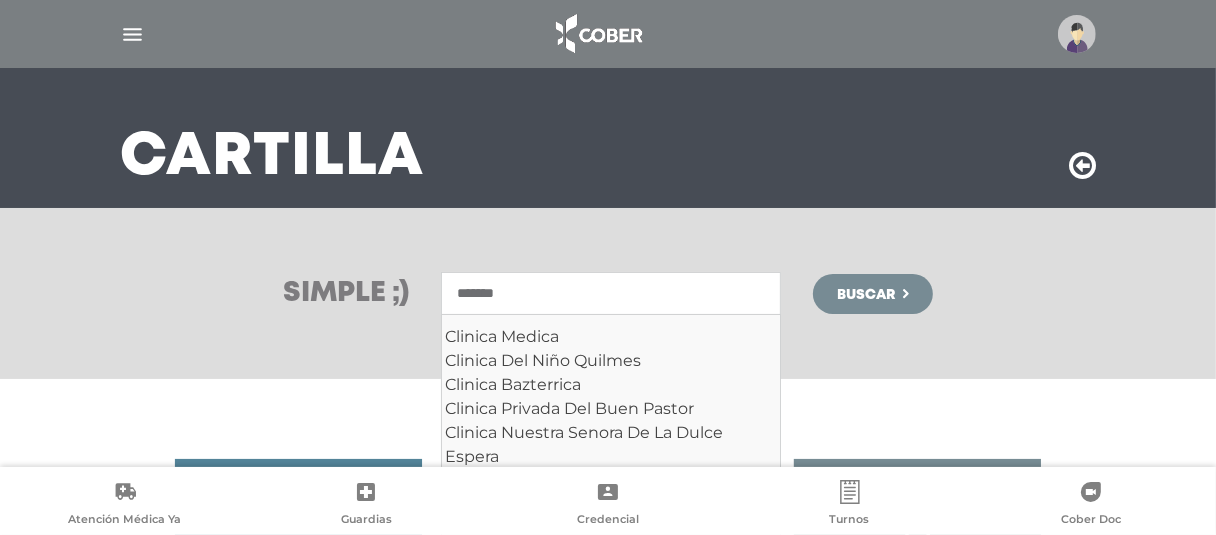 type on "*******" 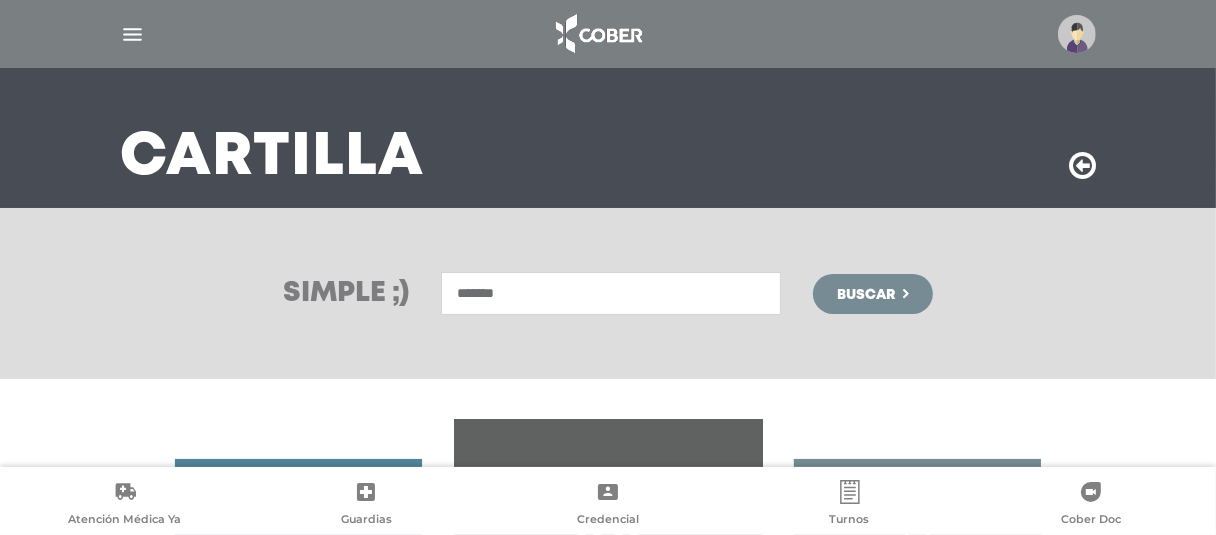 click on "Buscar" at bounding box center [873, 294] 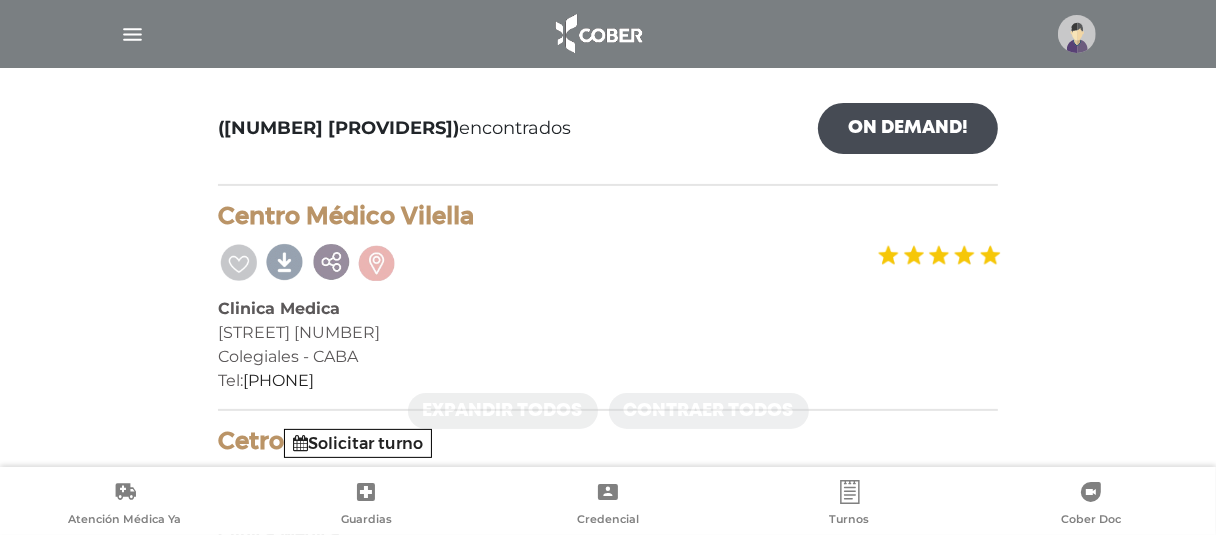 scroll, scrollTop: 300, scrollLeft: 0, axis: vertical 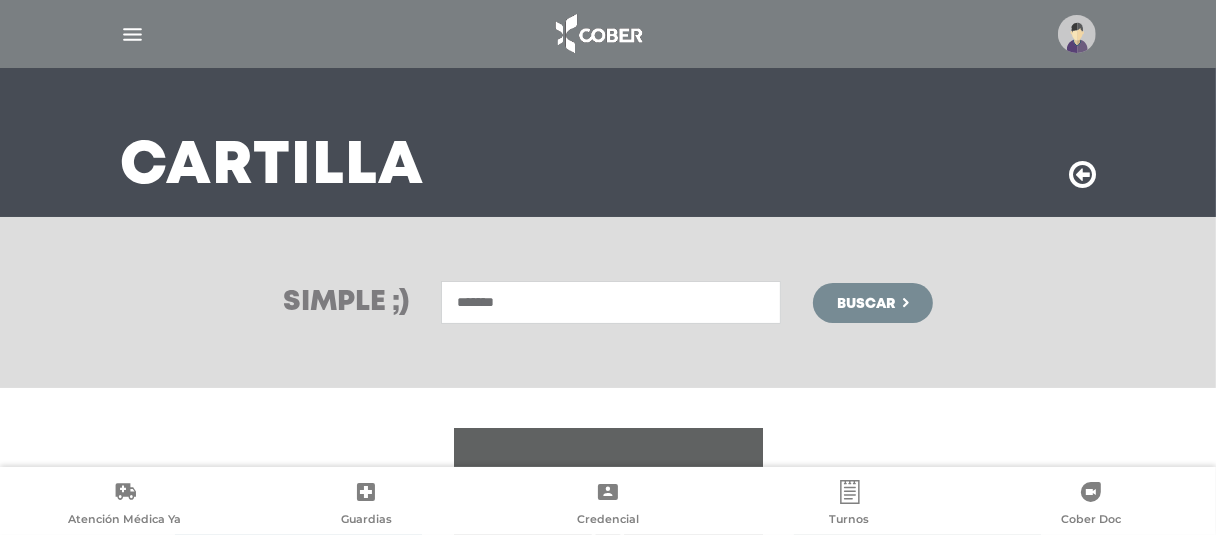 click on "*******" at bounding box center [611, 302] 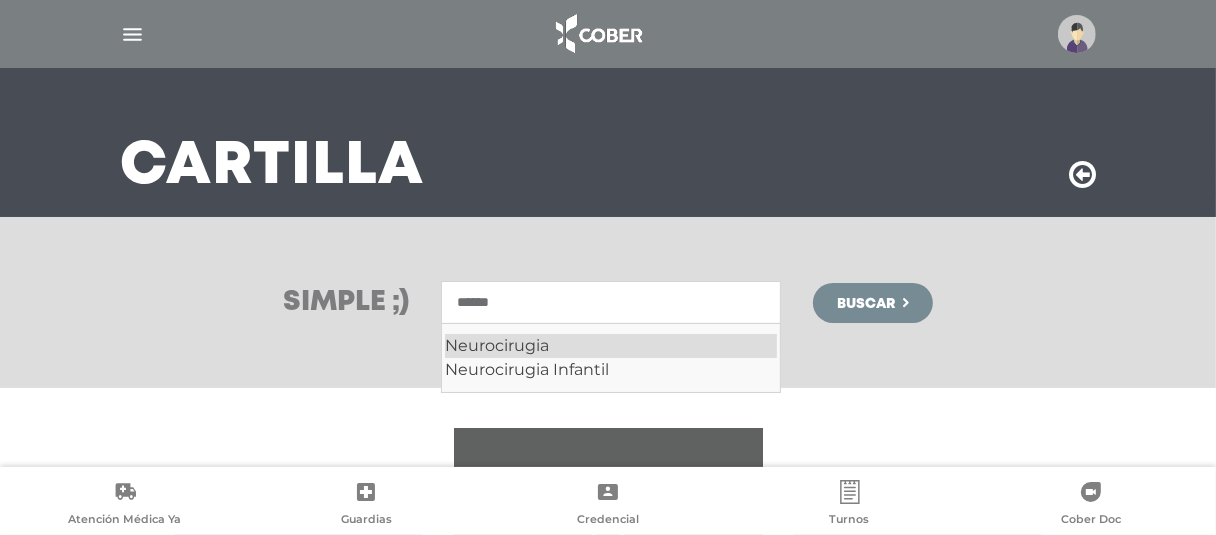 click on "Neurocirugia" at bounding box center (611, 346) 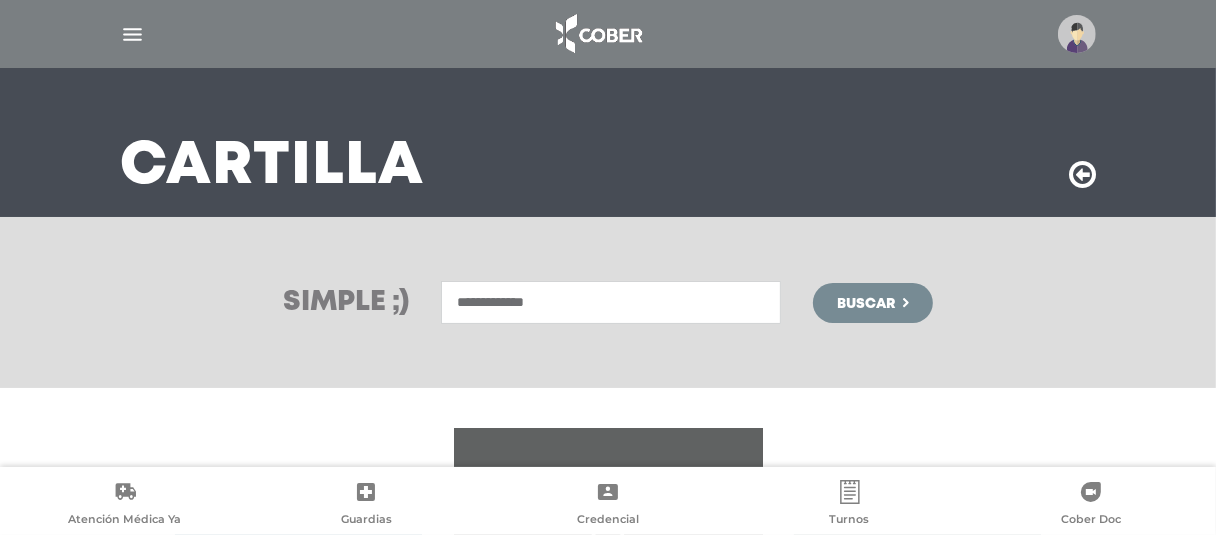 type on "**********" 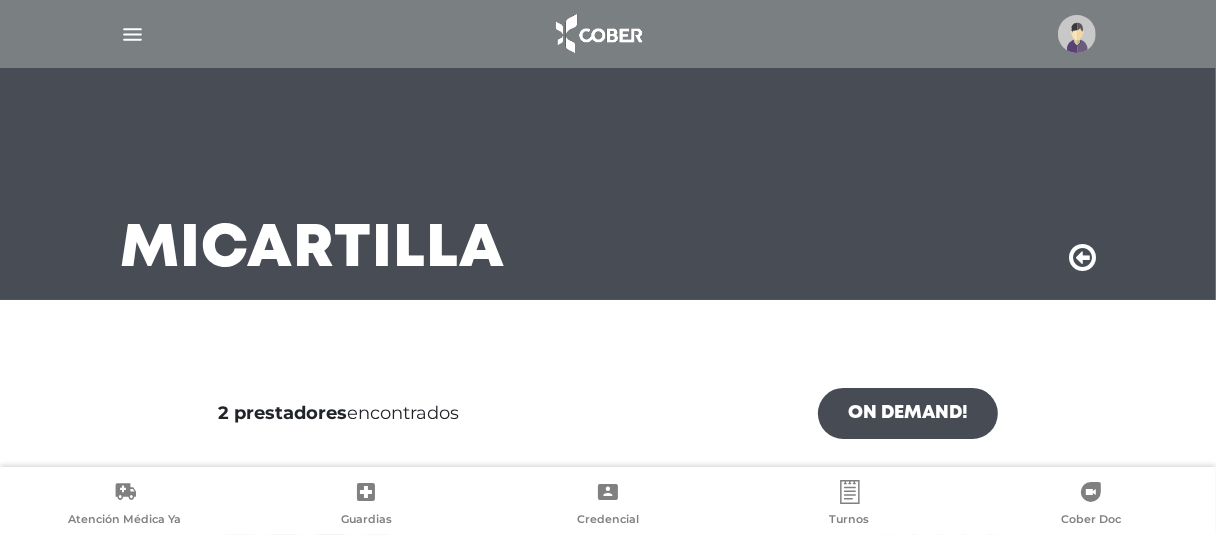 scroll, scrollTop: 0, scrollLeft: 0, axis: both 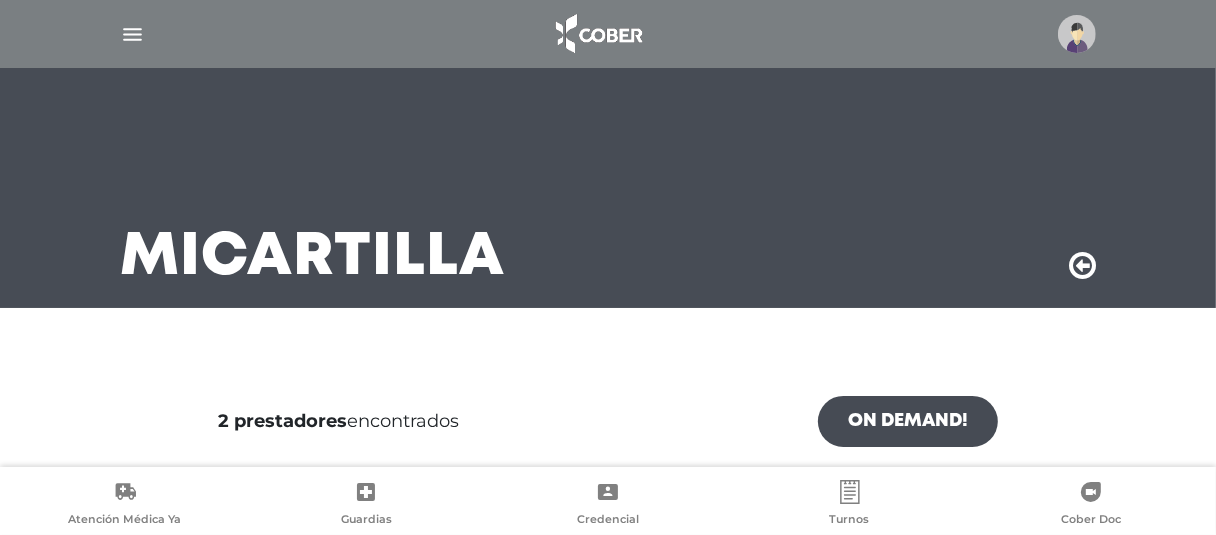 click at bounding box center (132, 34) 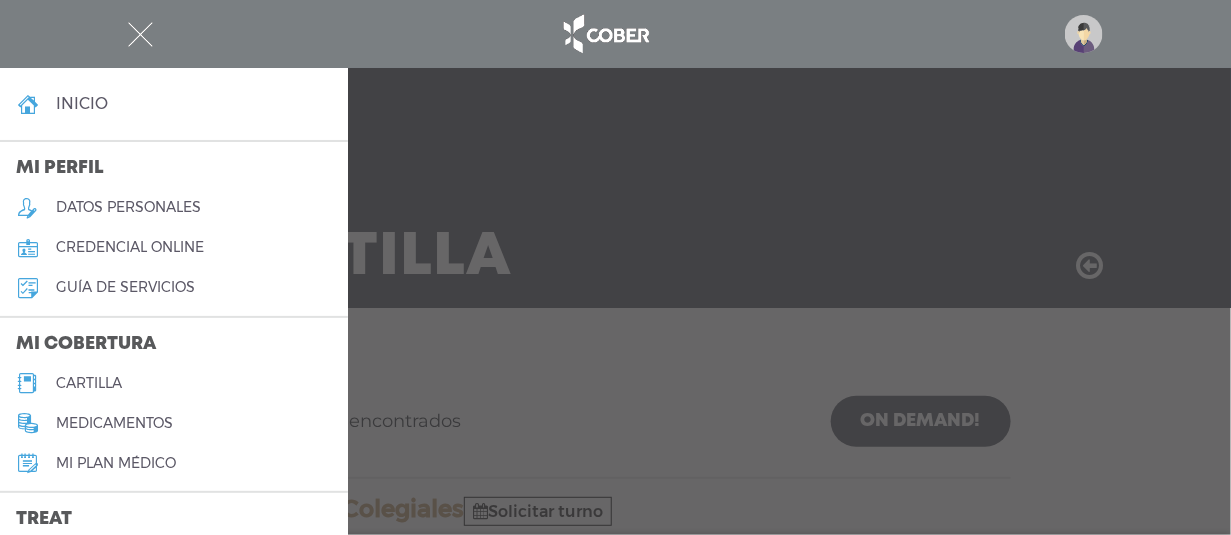 click at bounding box center (140, 34) 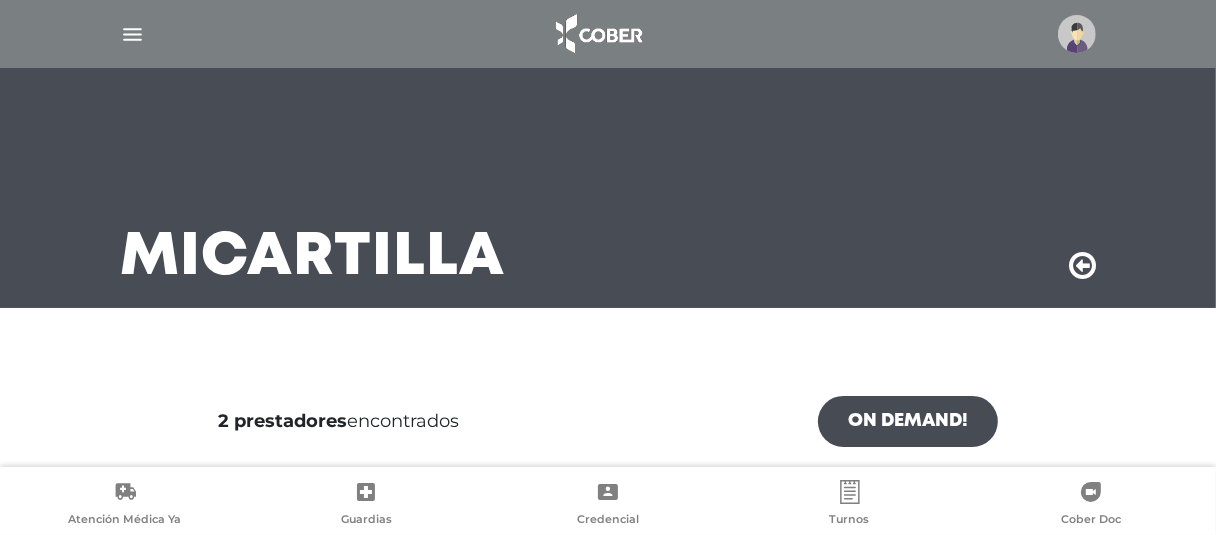 click at bounding box center (132, 34) 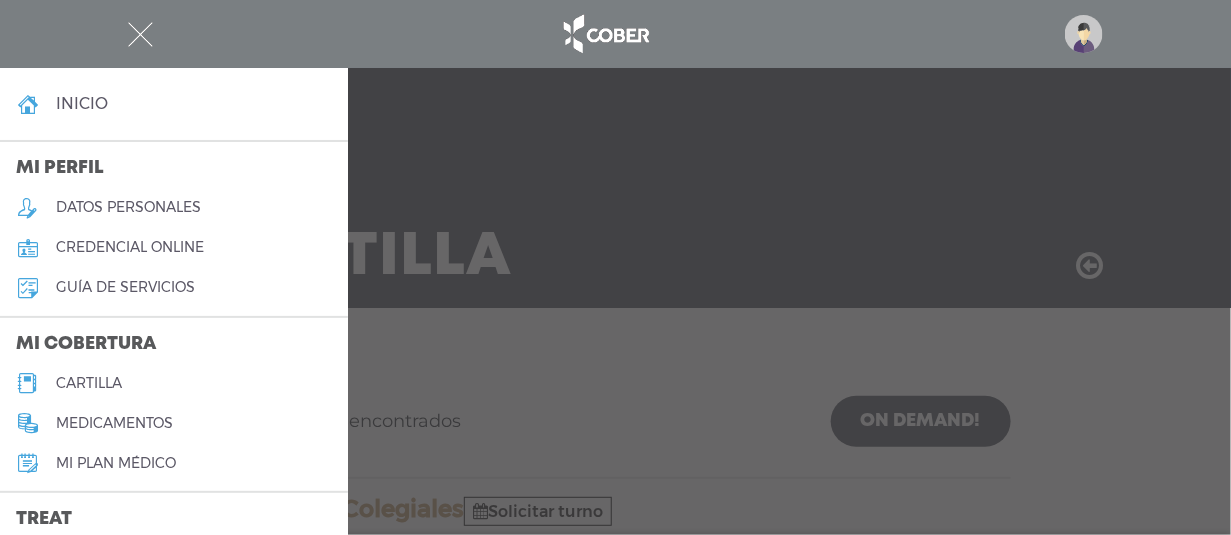 click at bounding box center [140, 34] 